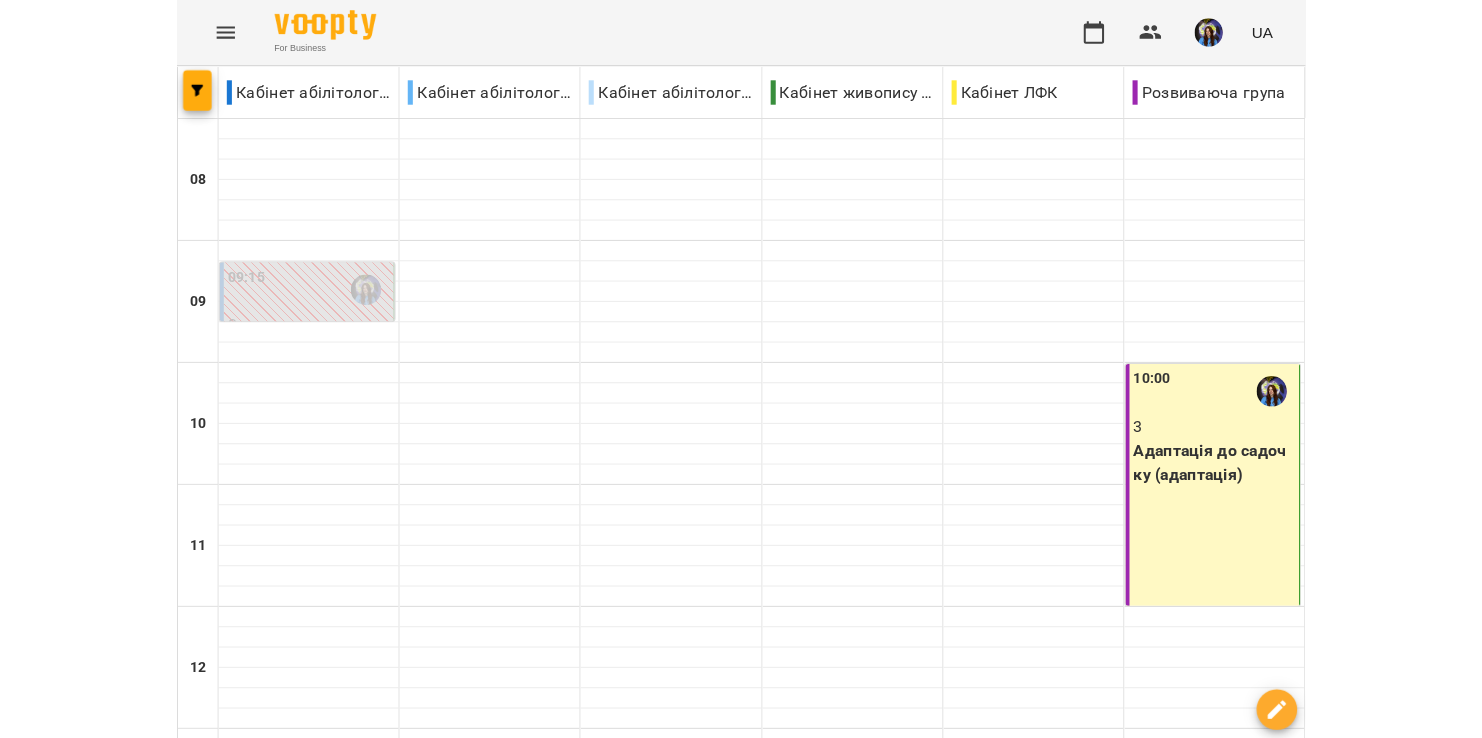 scroll, scrollTop: 0, scrollLeft: 0, axis: both 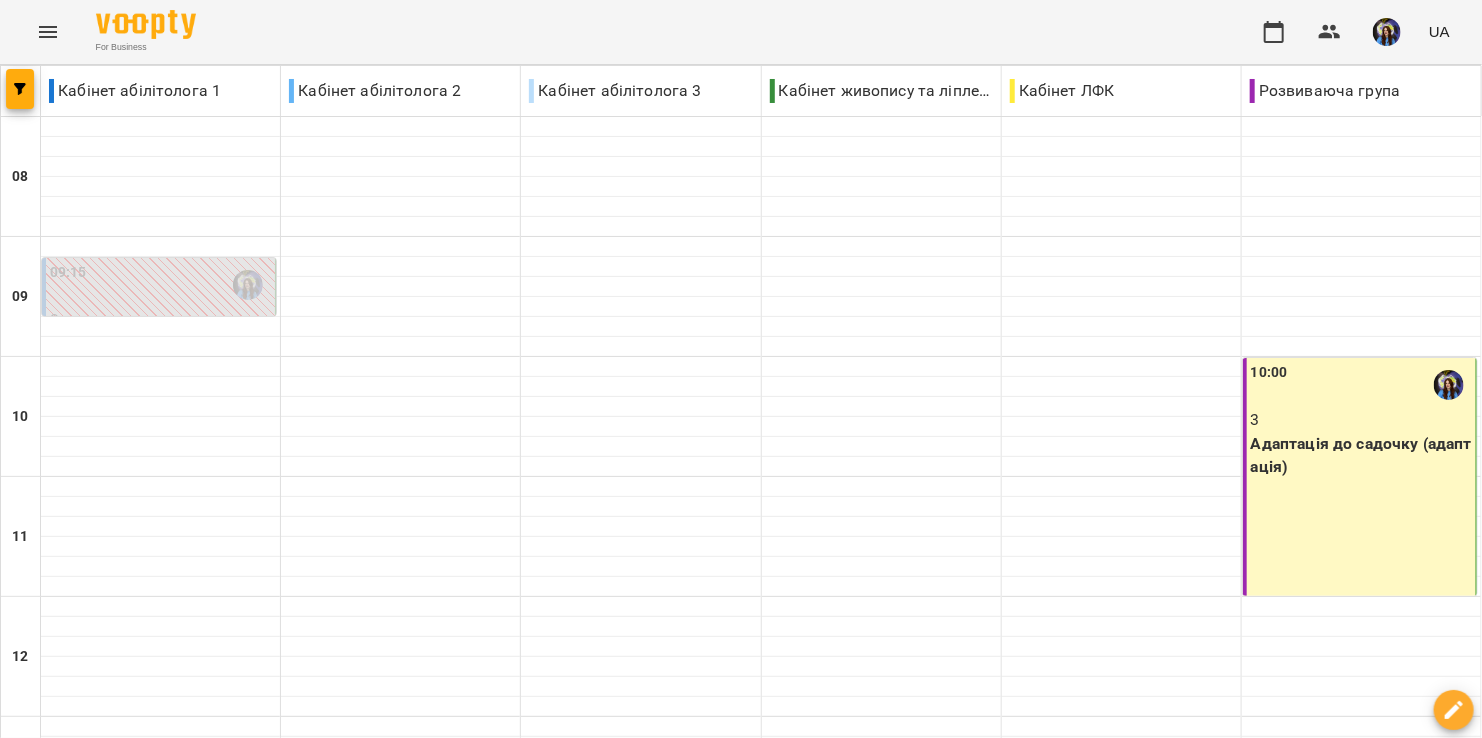 click on "пт" at bounding box center (1032, 1703) 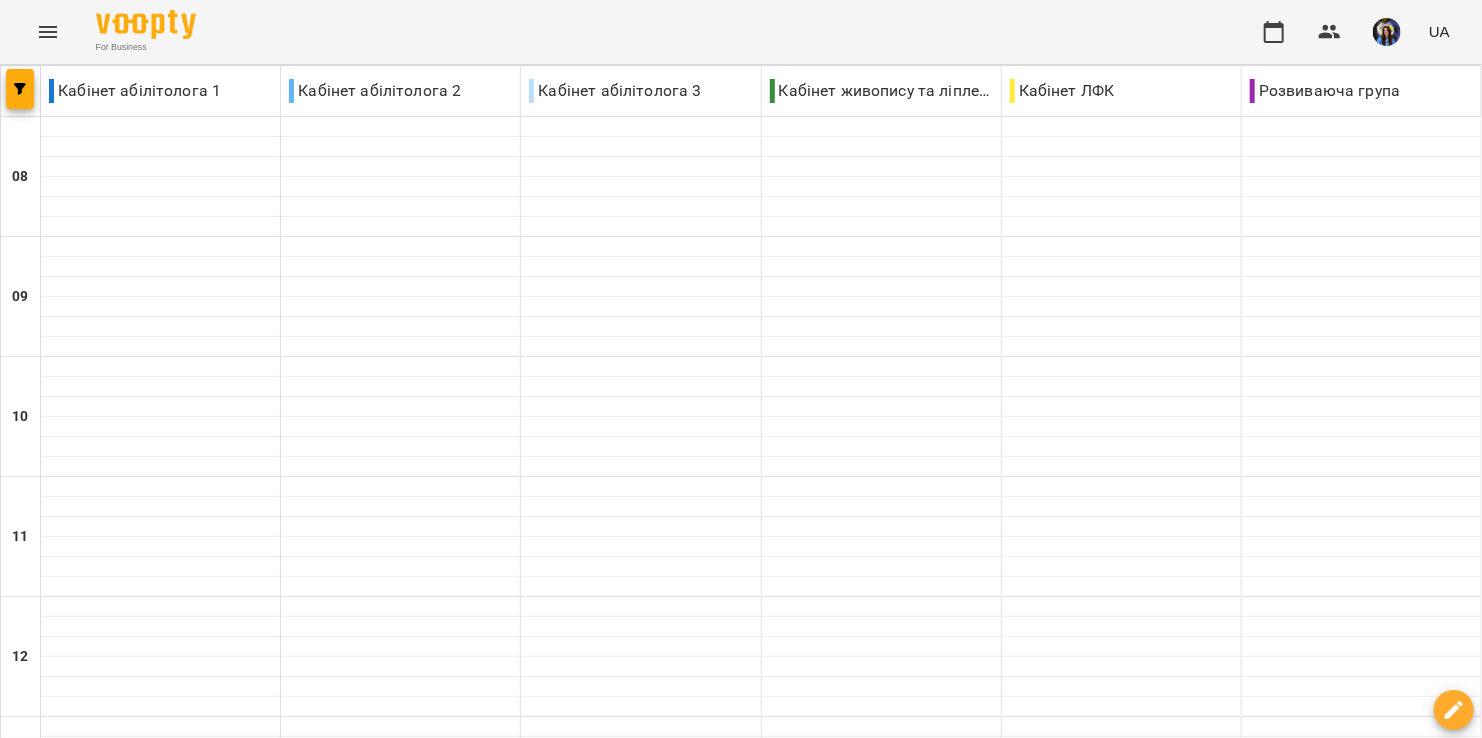 click at bounding box center [840, 1768] 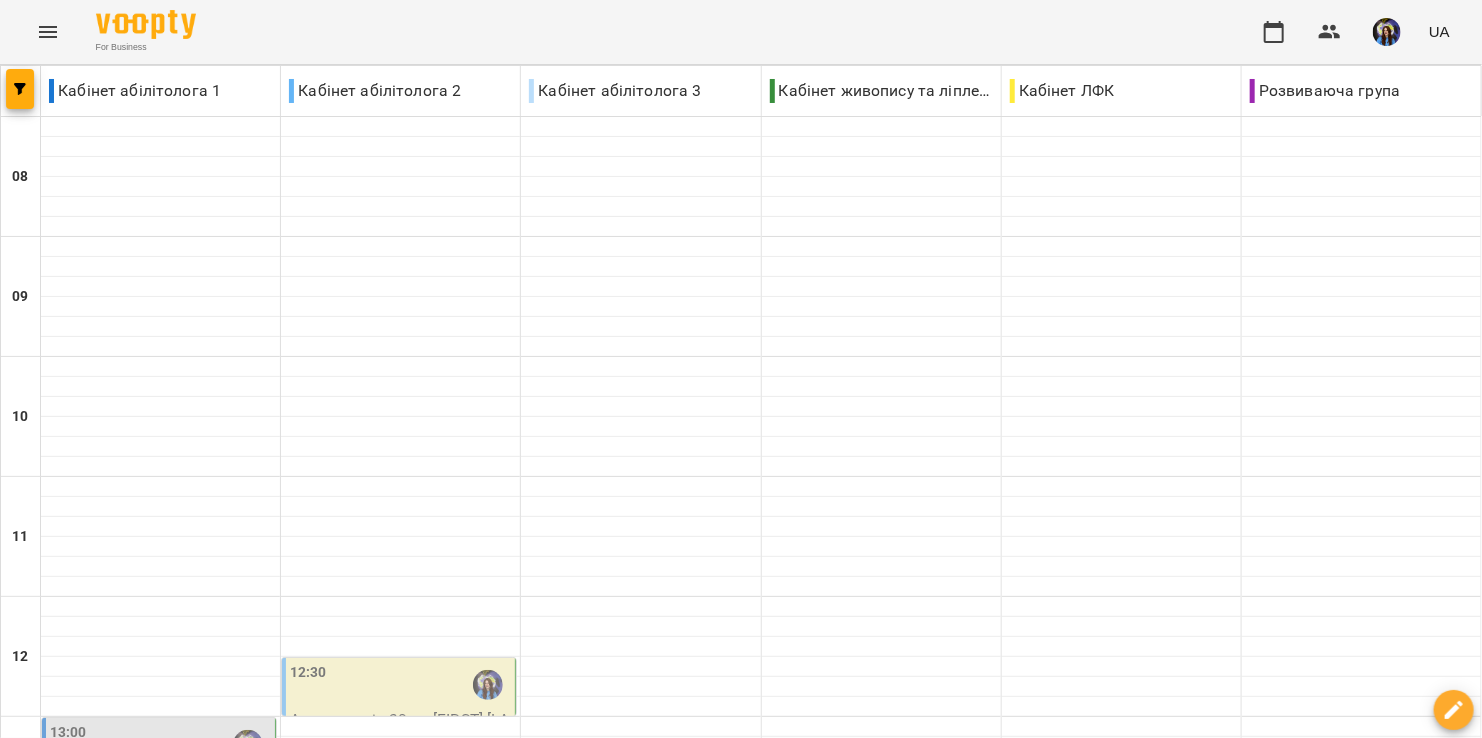 scroll, scrollTop: 400, scrollLeft: 0, axis: vertical 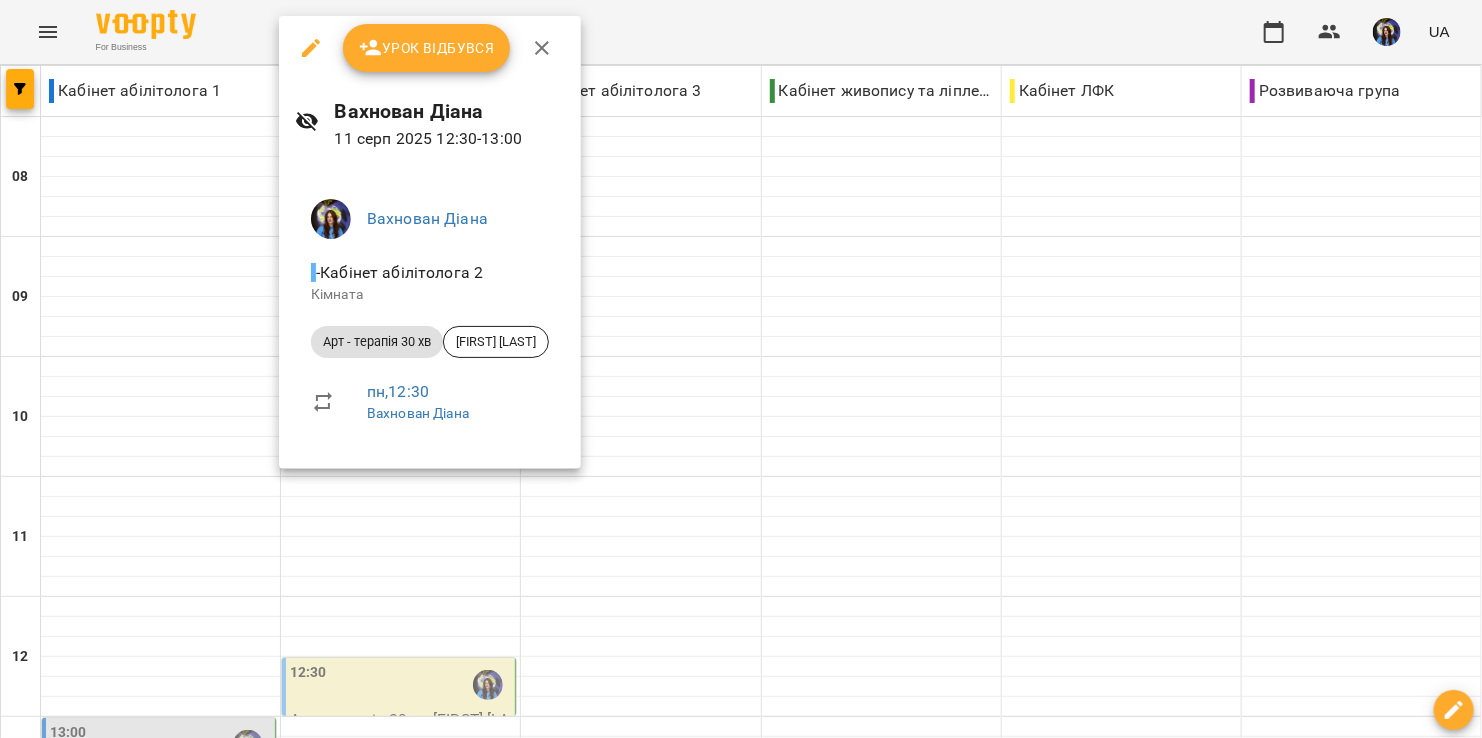 click at bounding box center [741, 369] 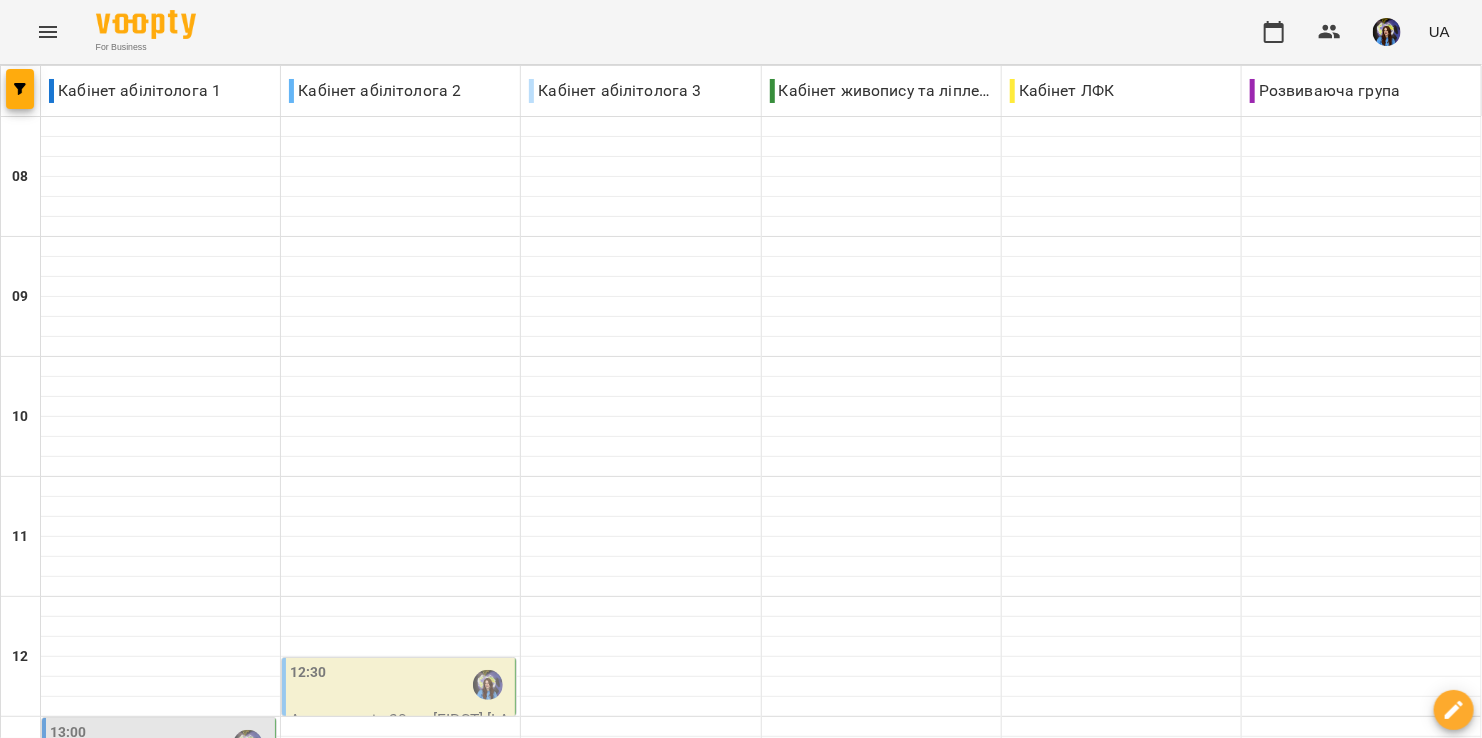 click on "13:00" at bounding box center (160, 745) 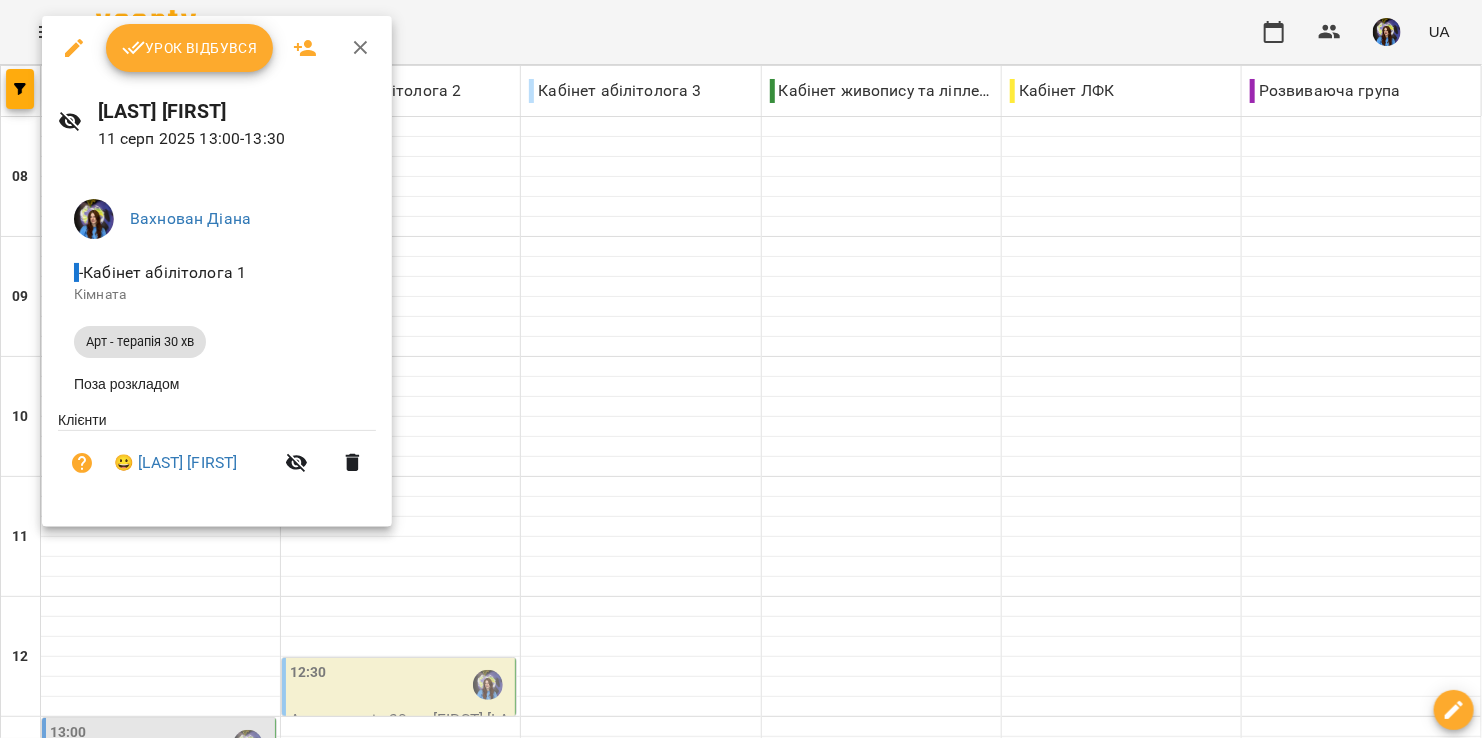 click 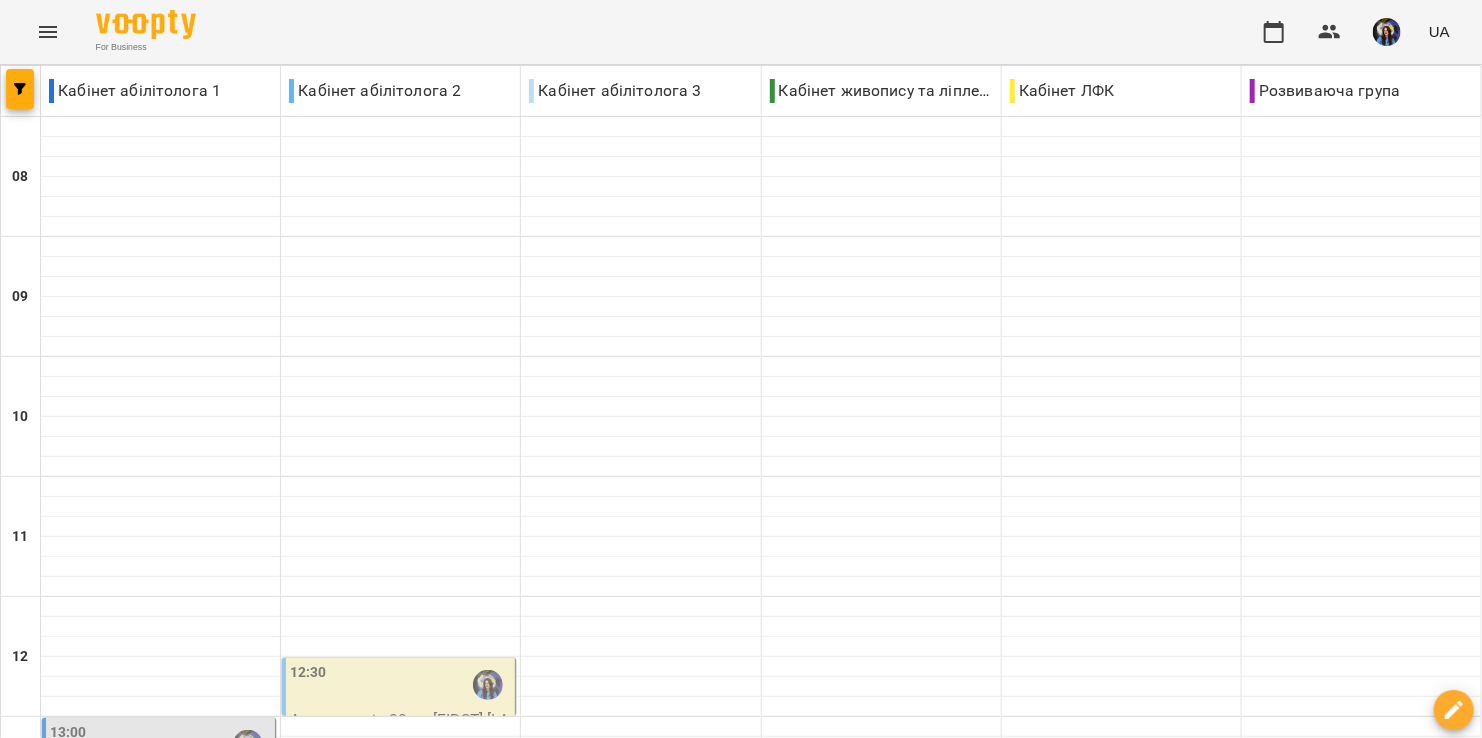 click on "14:00" at bounding box center [160, 865] 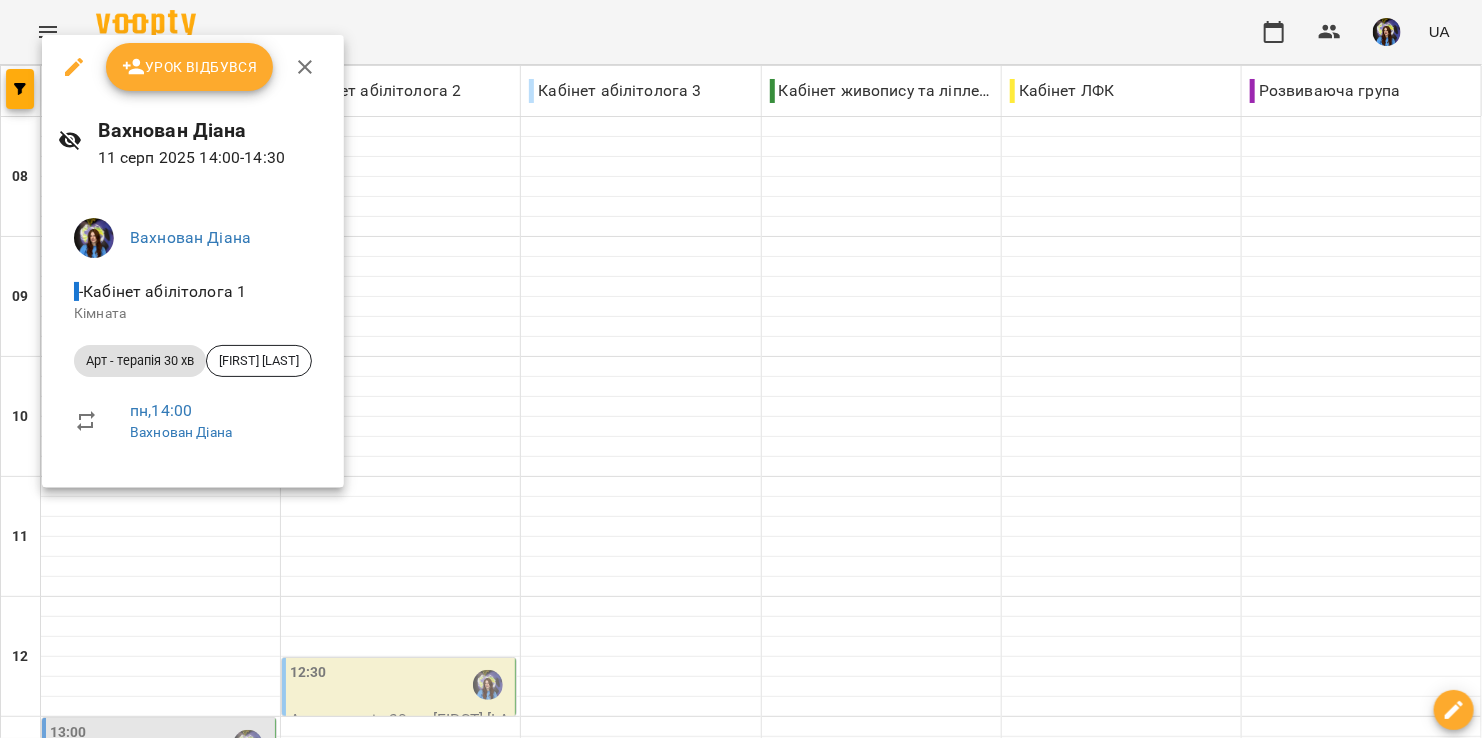 click at bounding box center [305, 67] 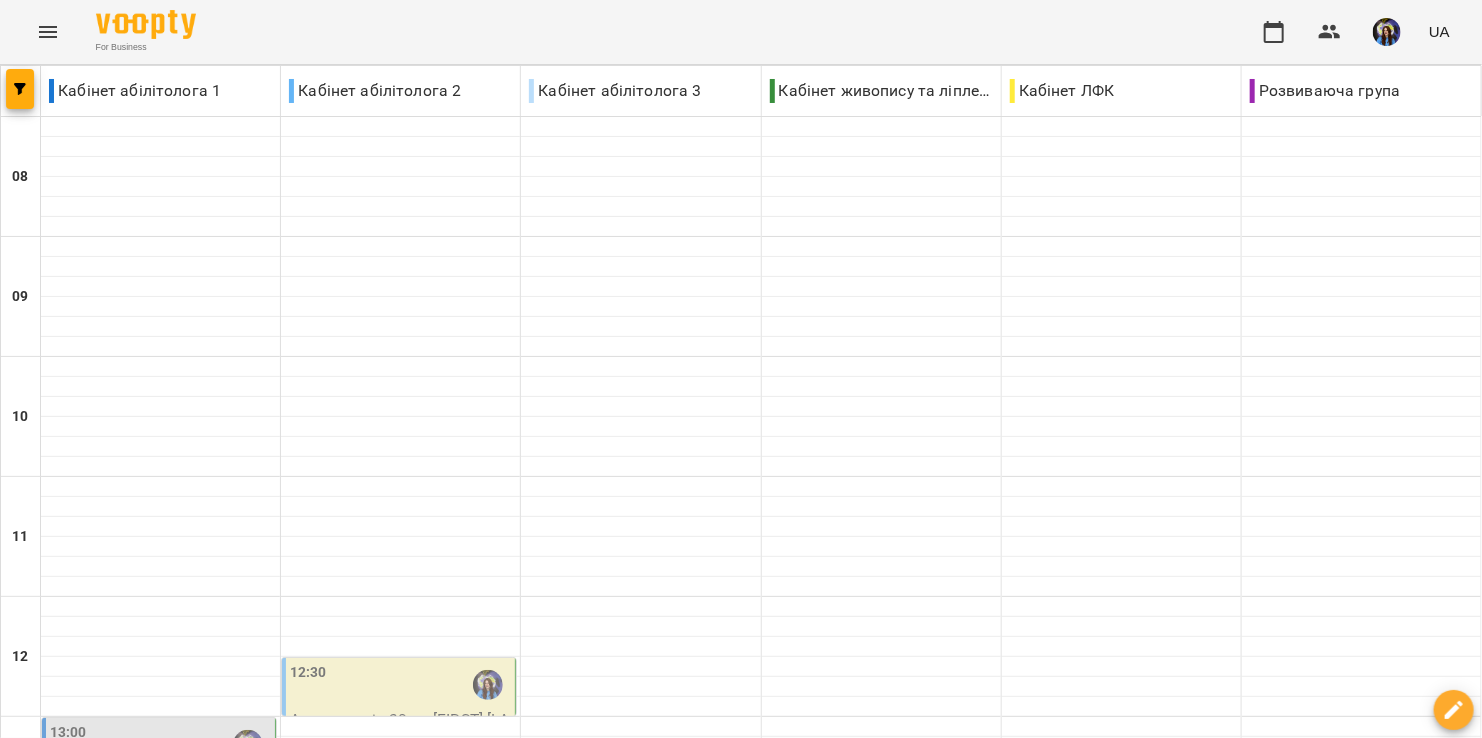 click on "14:30" at bounding box center [640, 925] 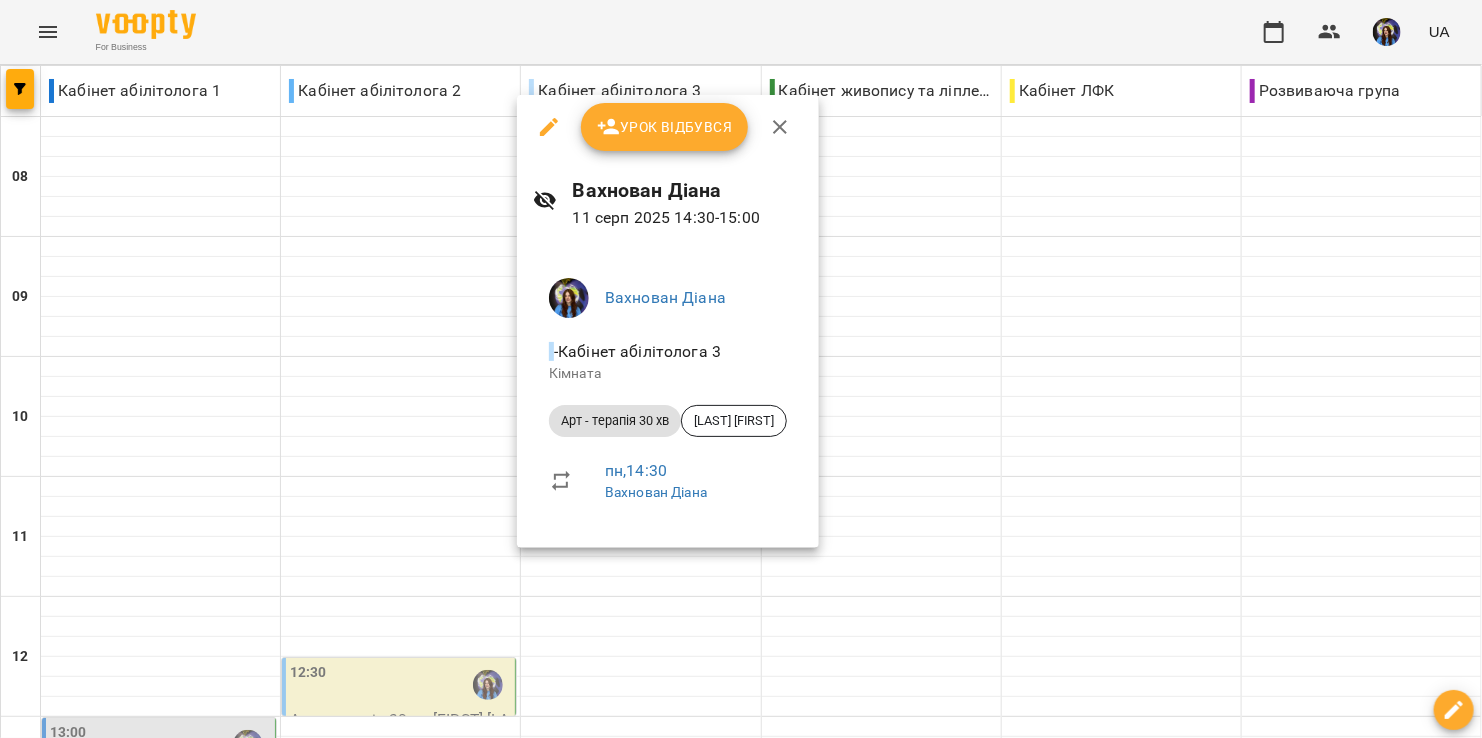 click at bounding box center [780, 127] 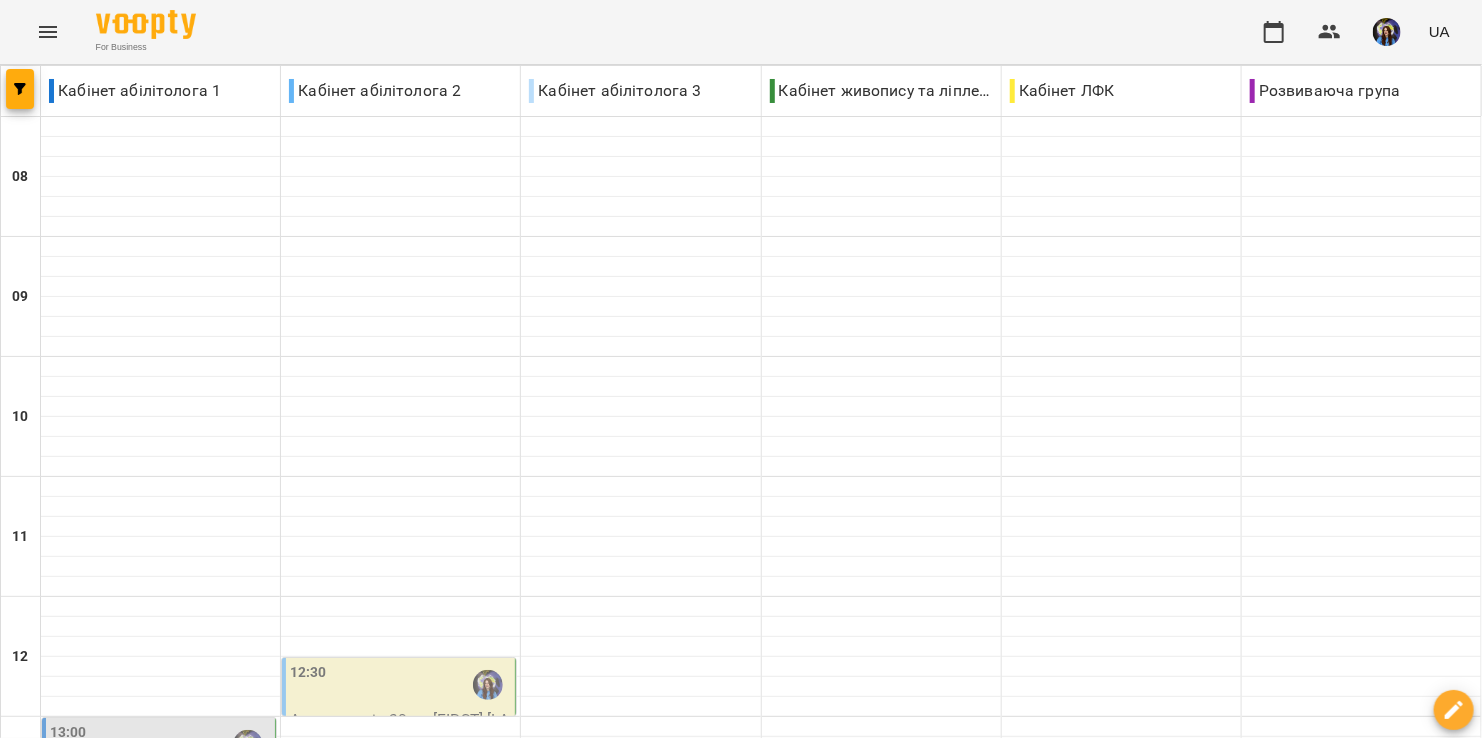 click on "12 серп" at bounding box center [421, 1722] 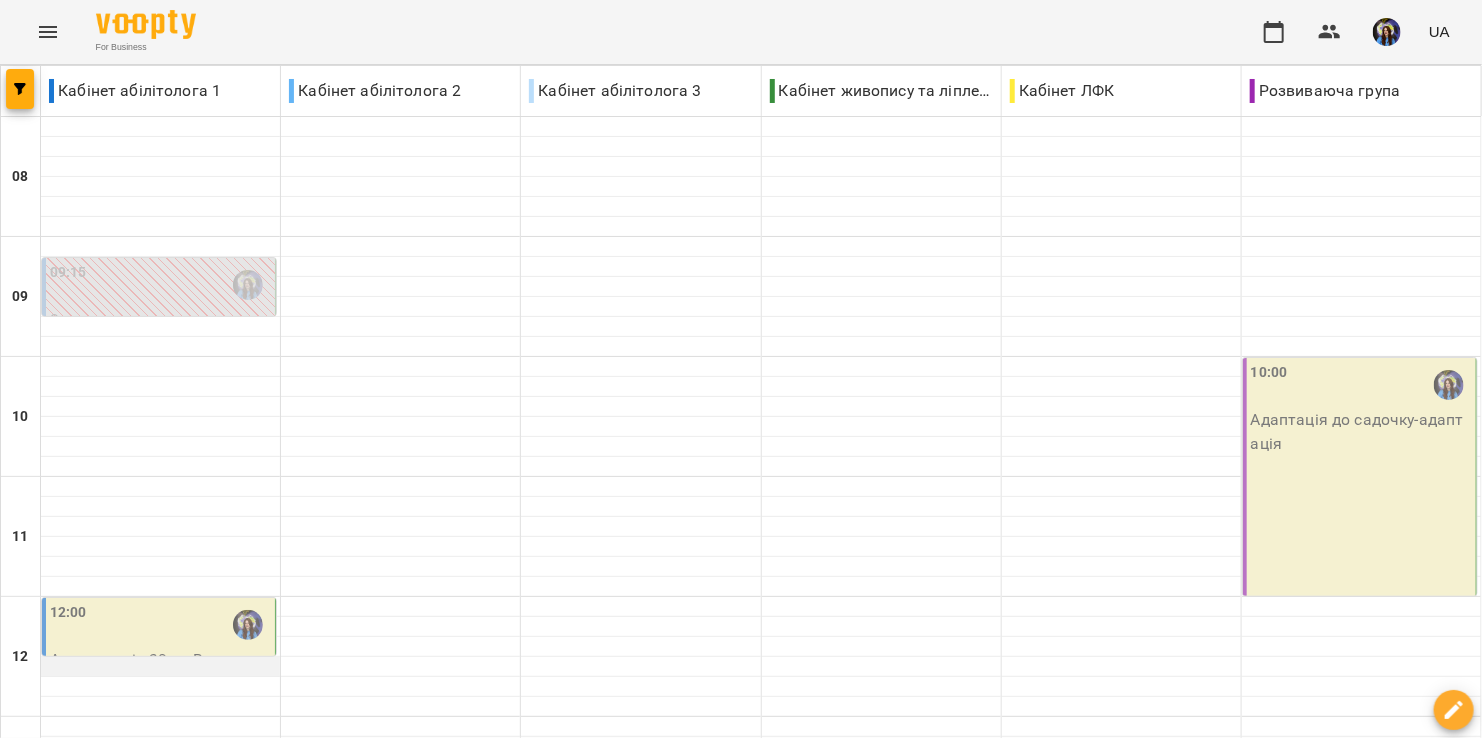 scroll, scrollTop: 400, scrollLeft: 0, axis: vertical 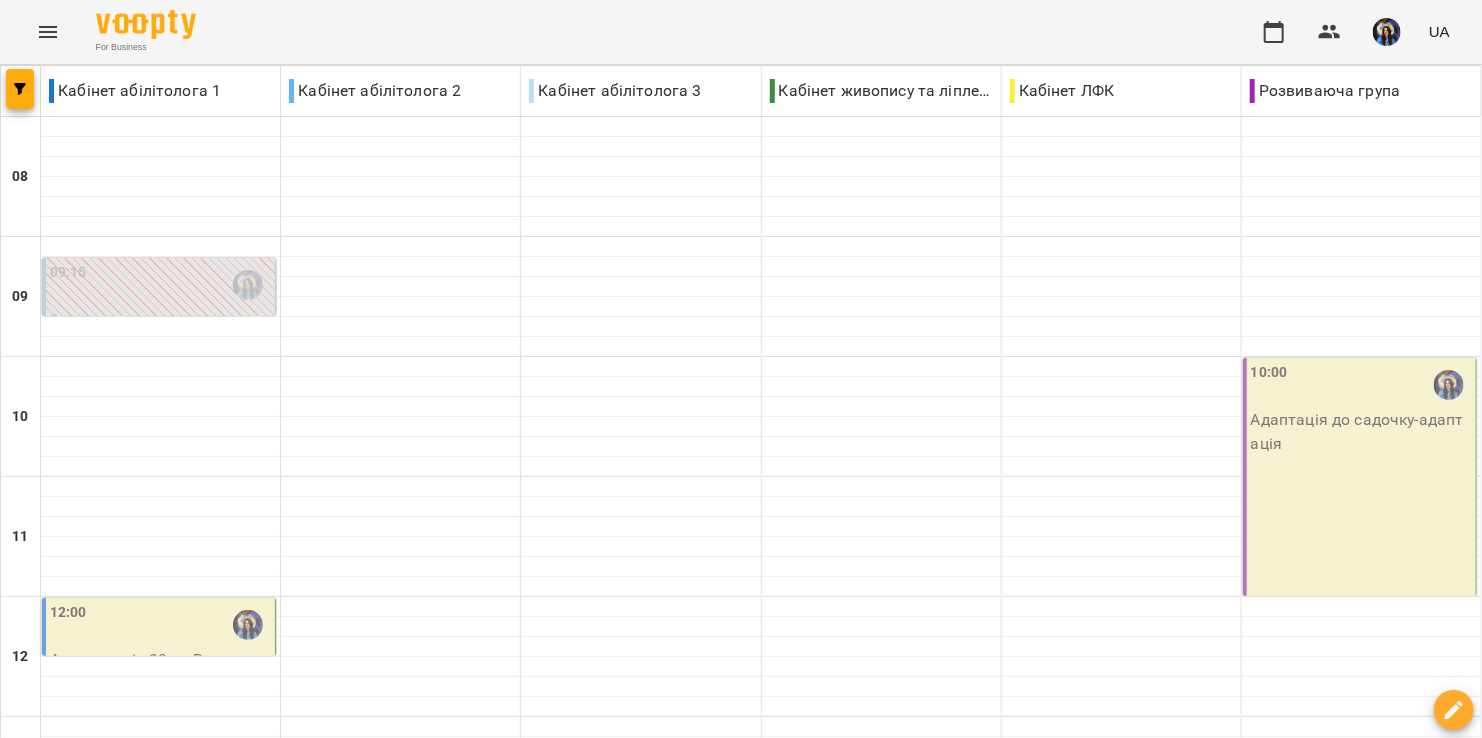 click on "14:00" at bounding box center (160, 865) 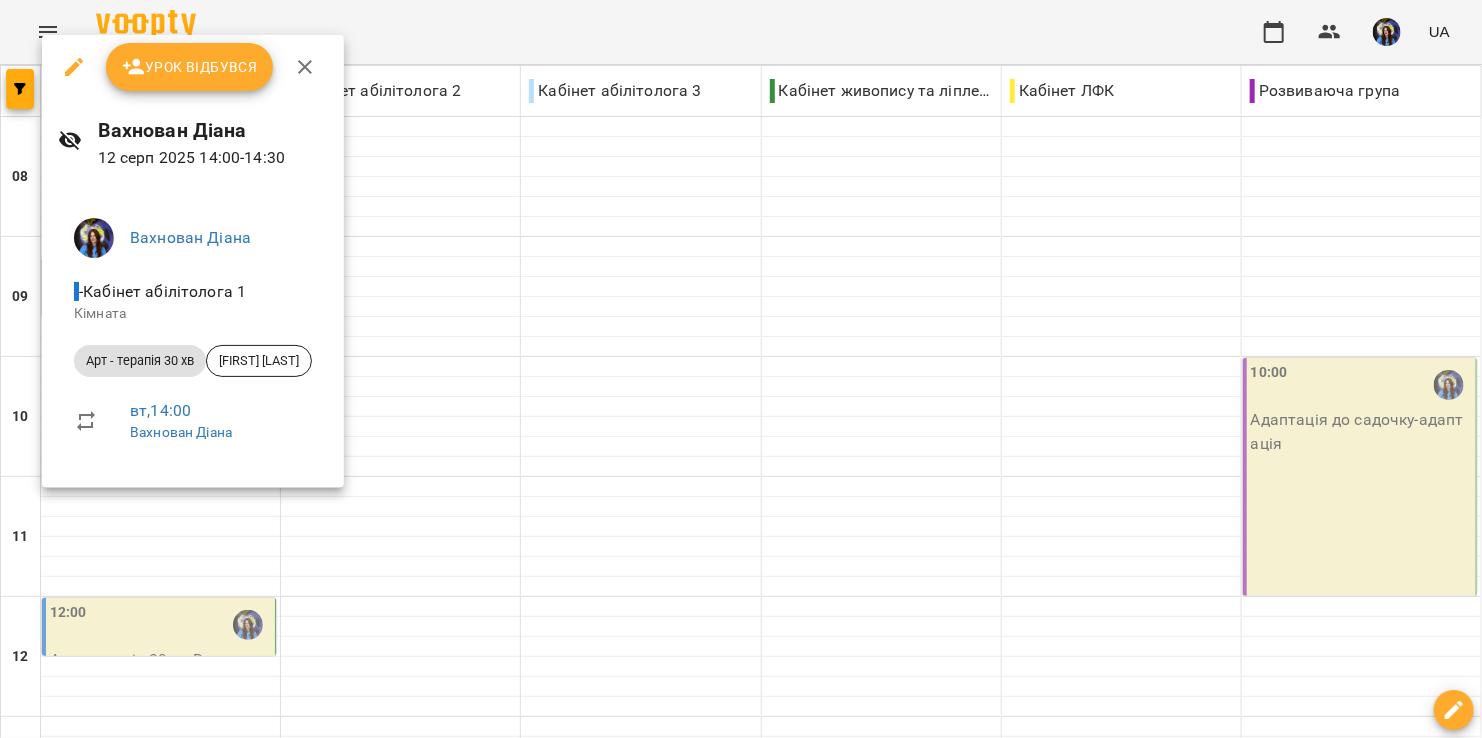 click 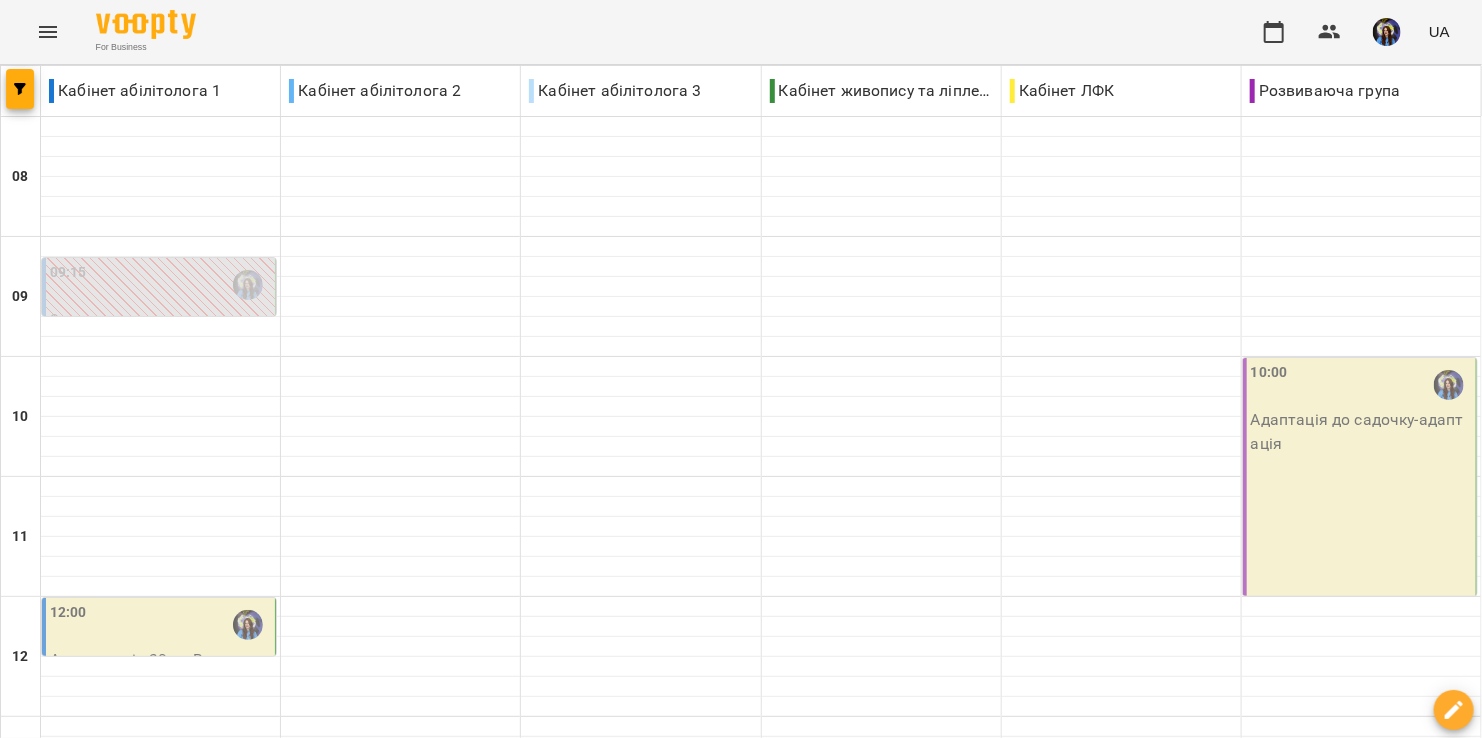 click on "ср 13 серп" at bounding box center (626, 1709) 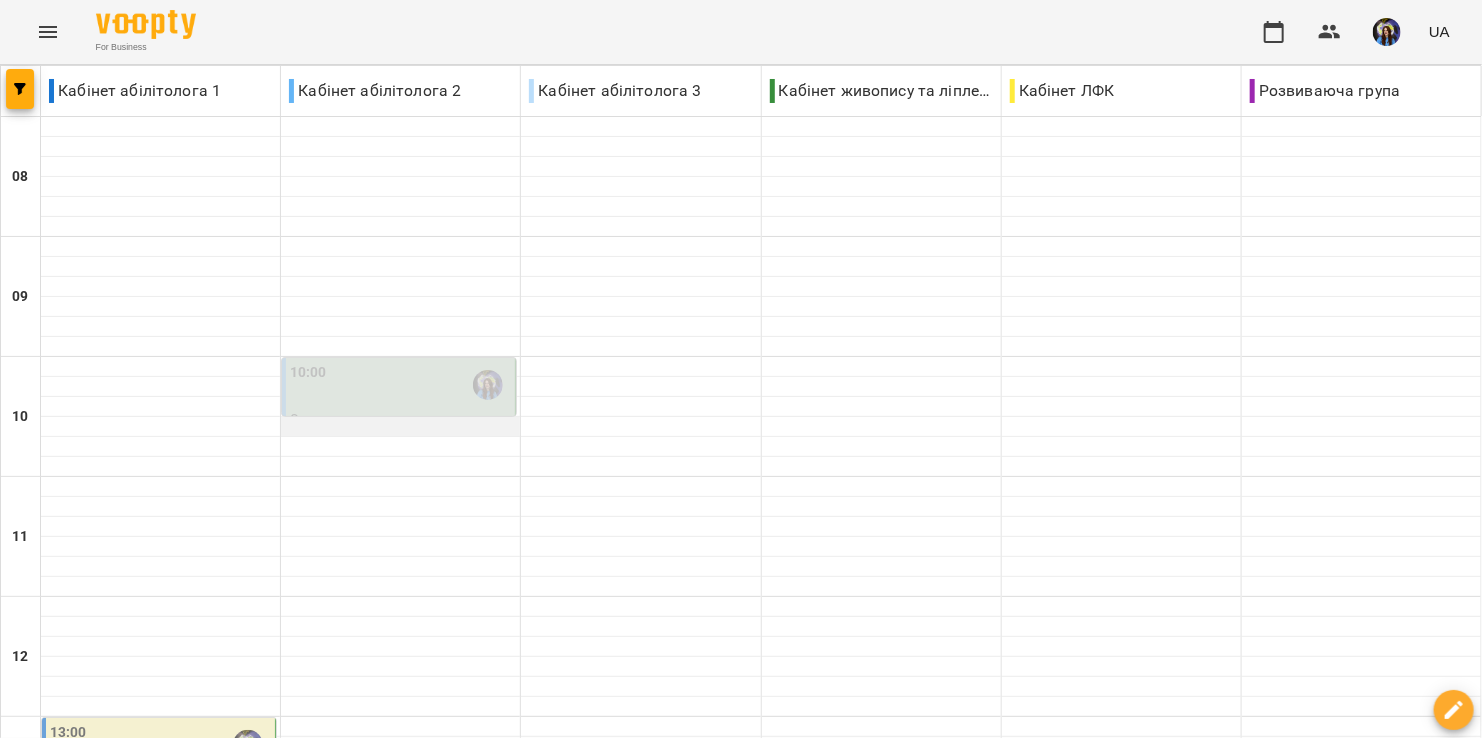 scroll, scrollTop: 0, scrollLeft: 0, axis: both 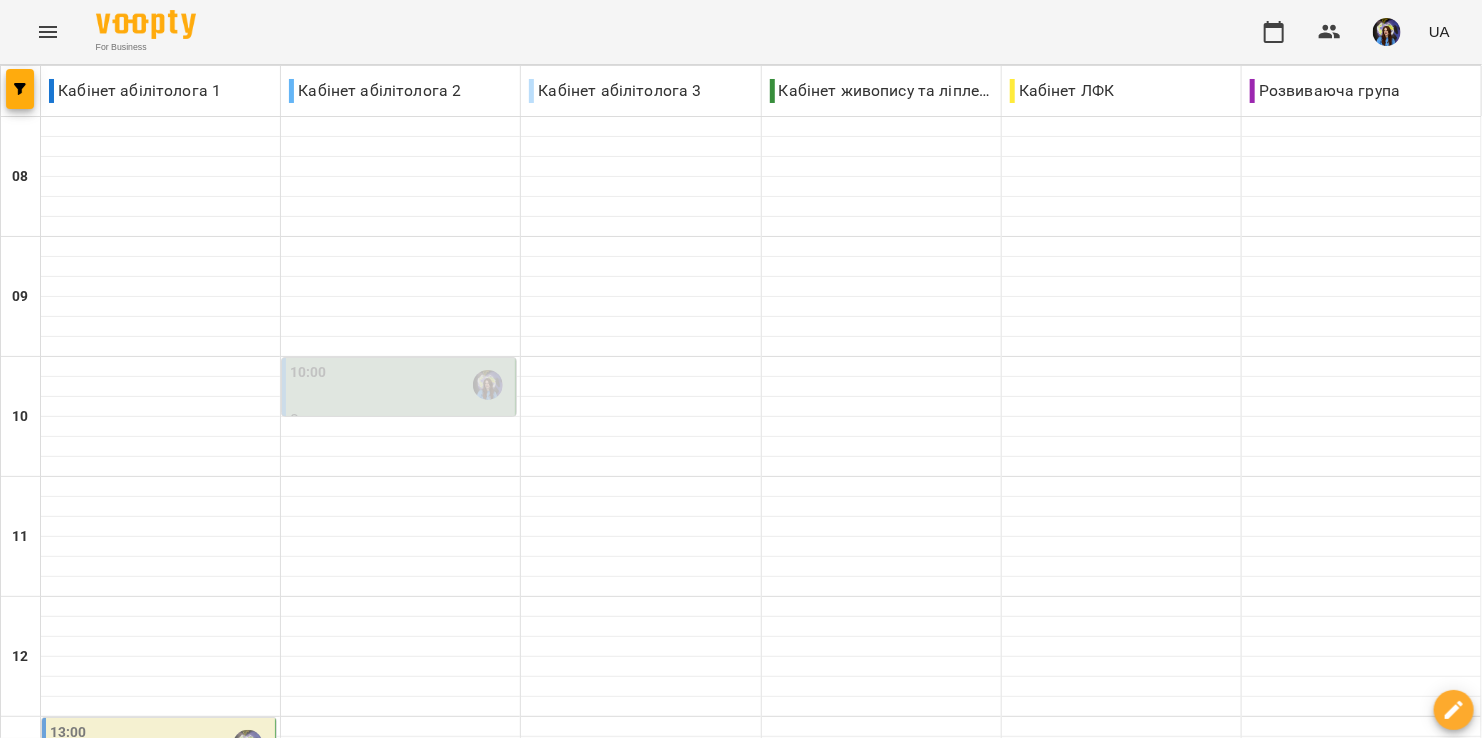 click on "10:00" at bounding box center (400, 385) 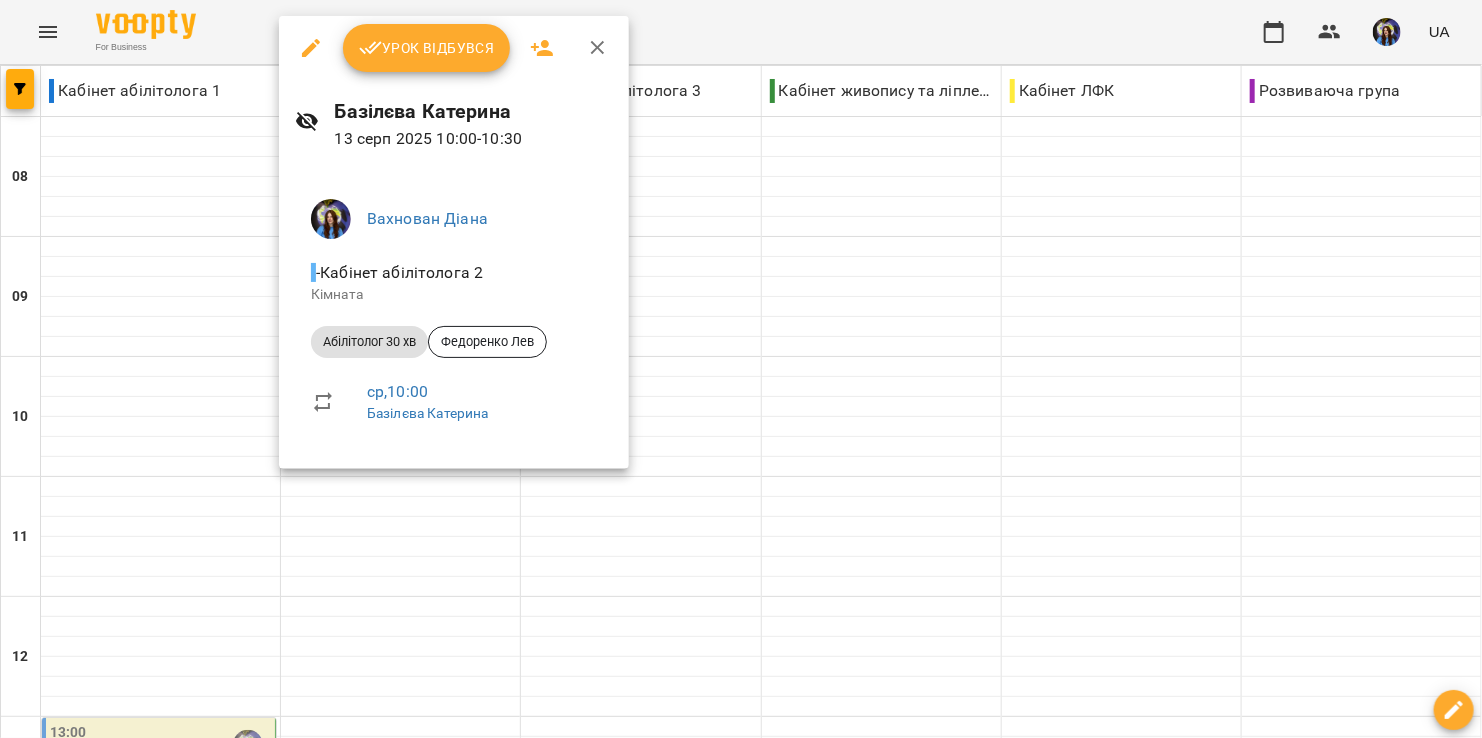 click 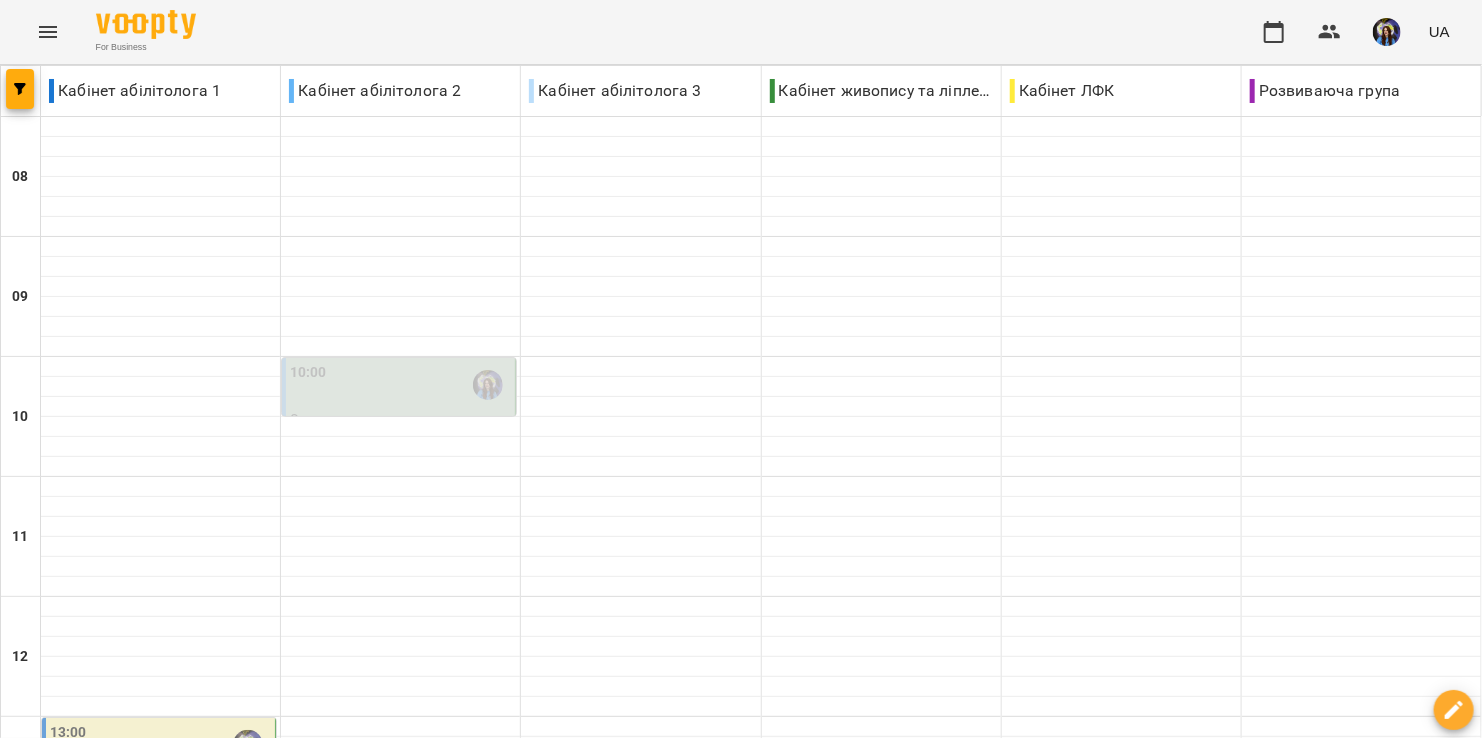 scroll, scrollTop: 266, scrollLeft: 0, axis: vertical 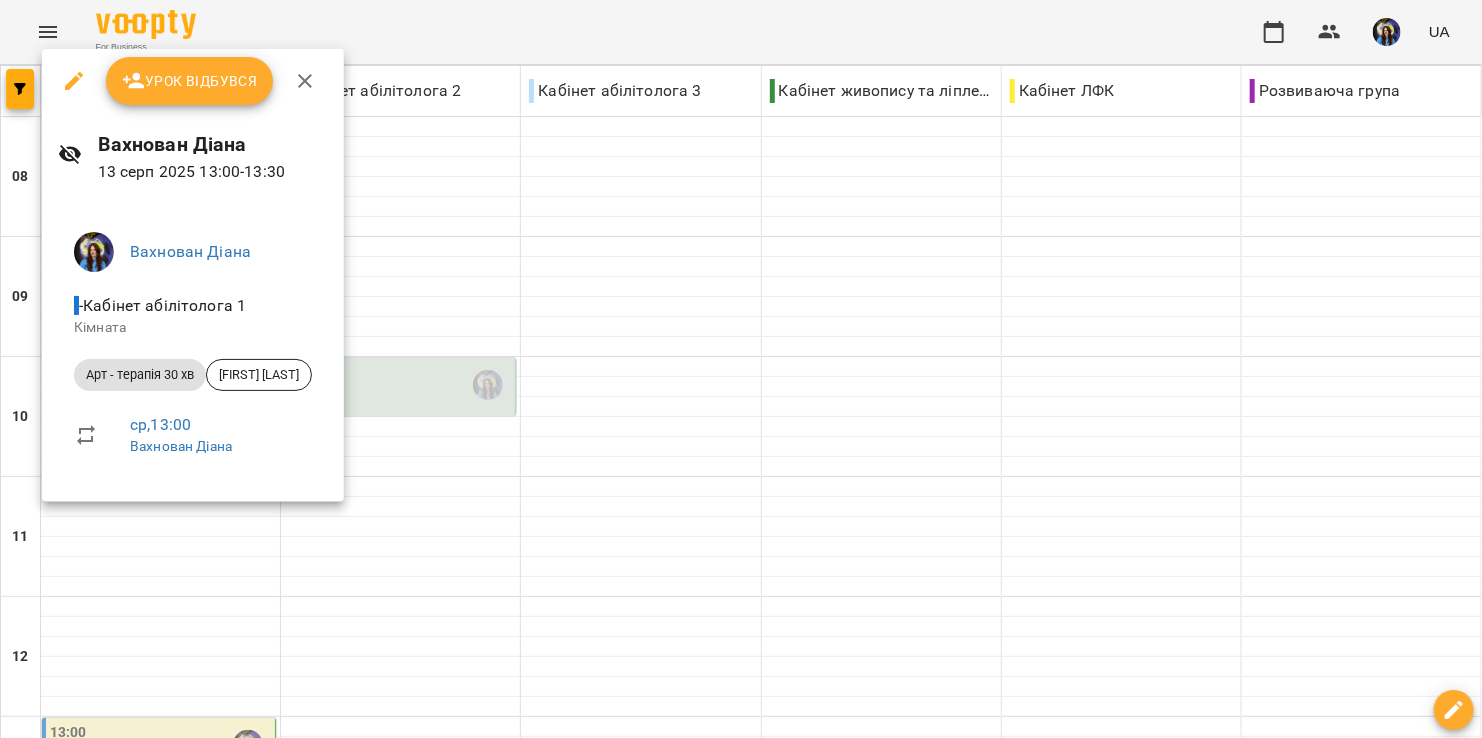 click at bounding box center (741, 369) 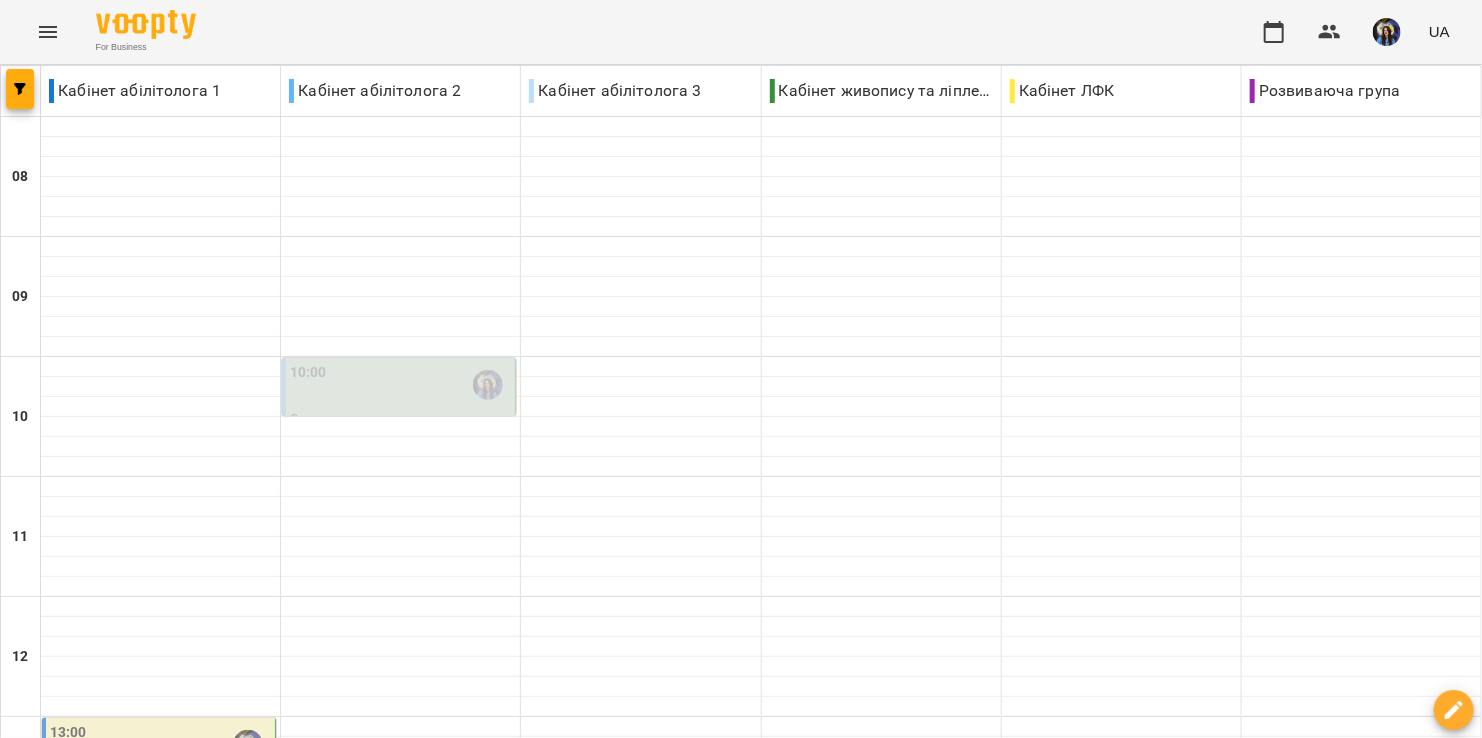 click on "13:30" at bounding box center (160, 805) 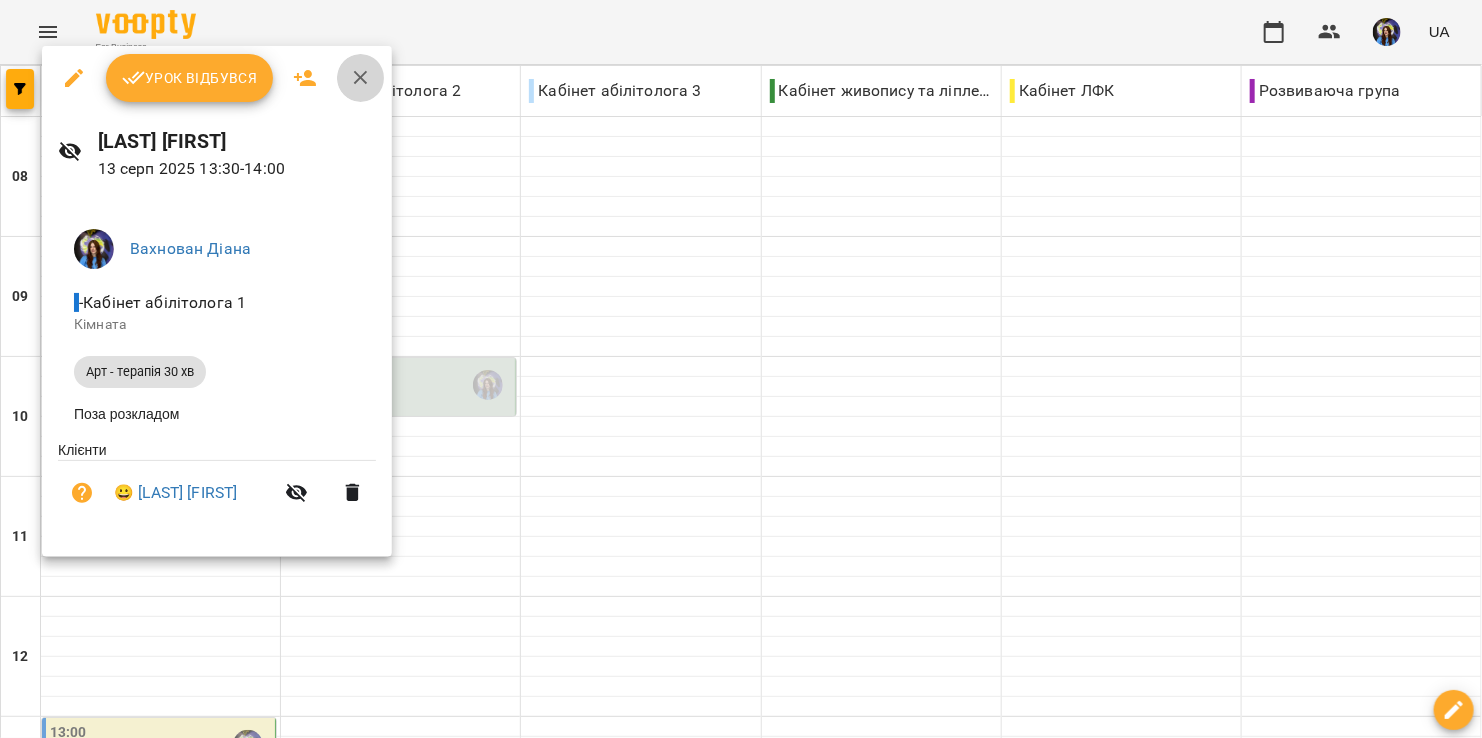 click at bounding box center (361, 78) 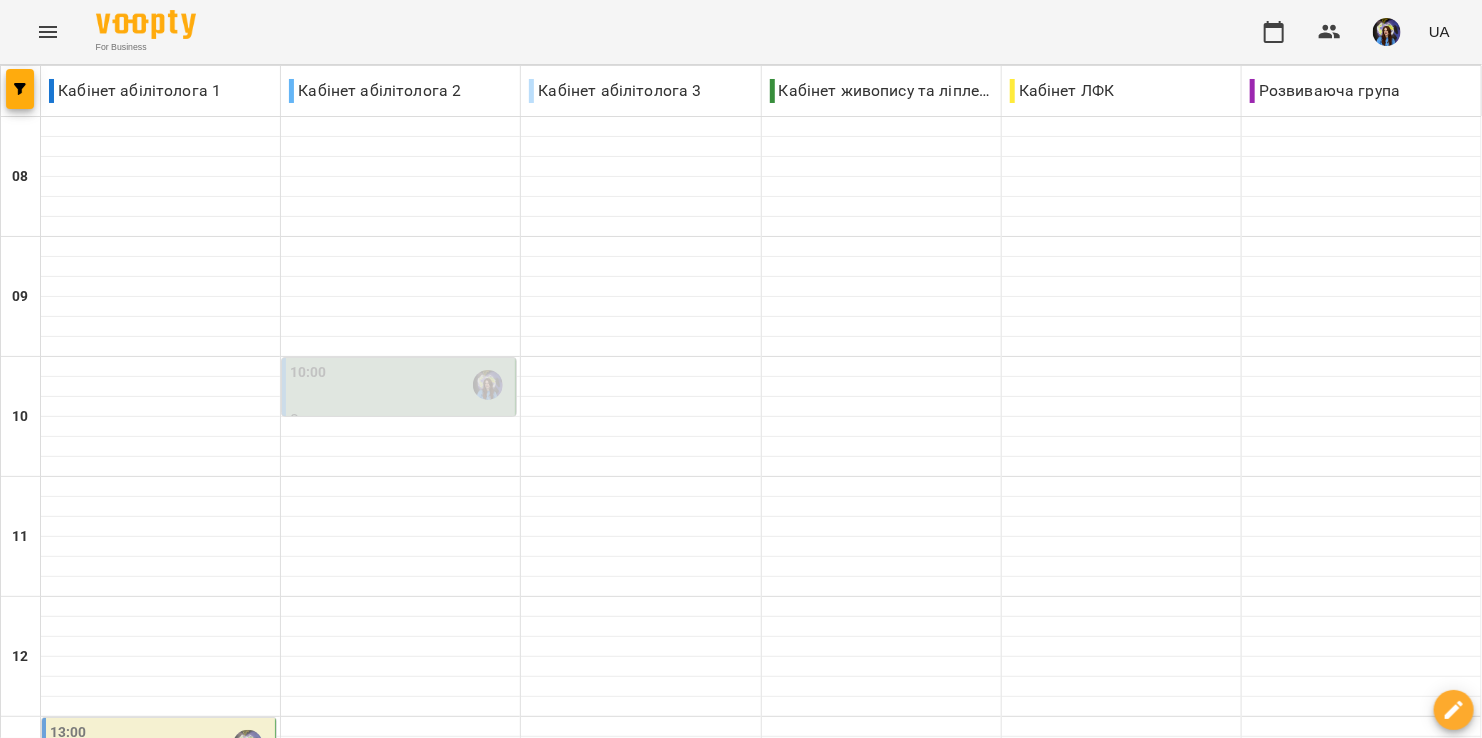 click on "13:00" at bounding box center [160, 745] 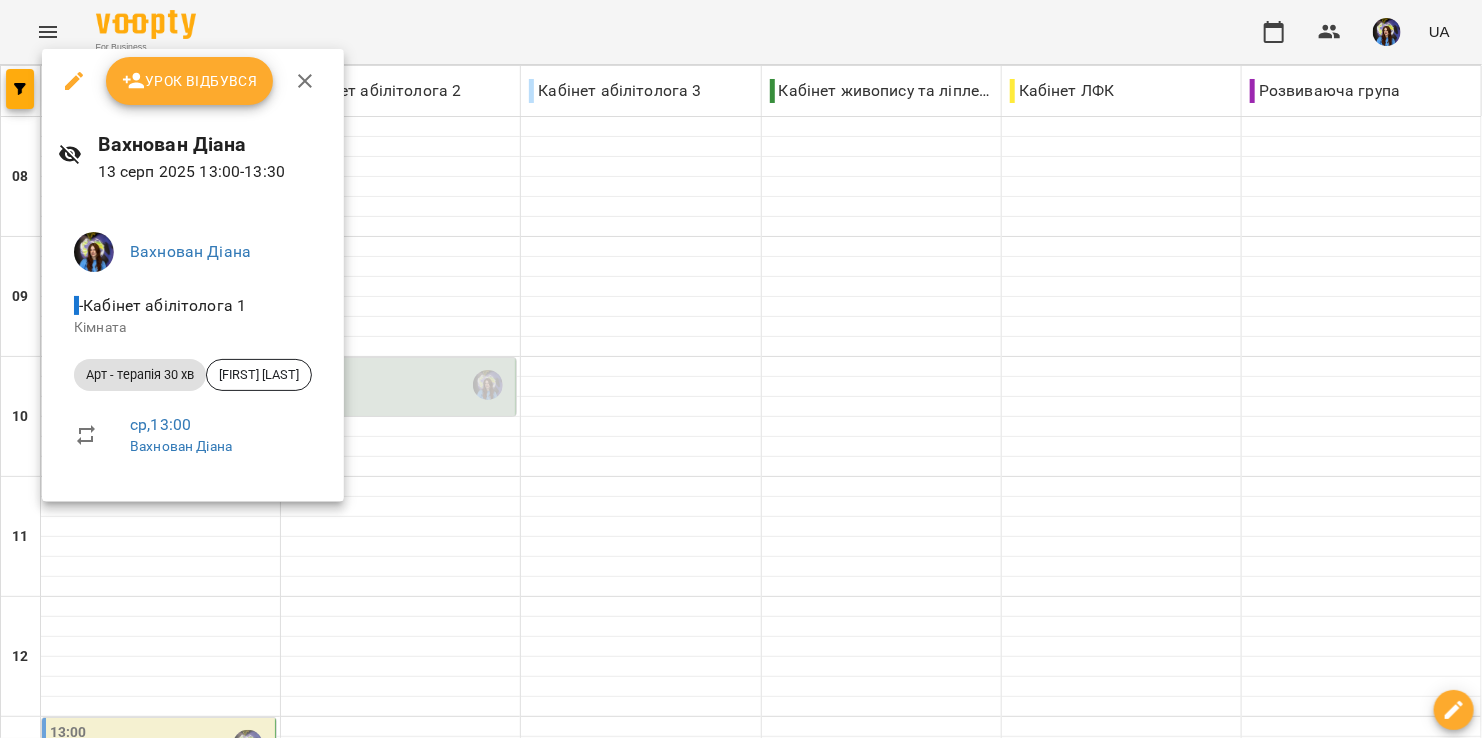 click 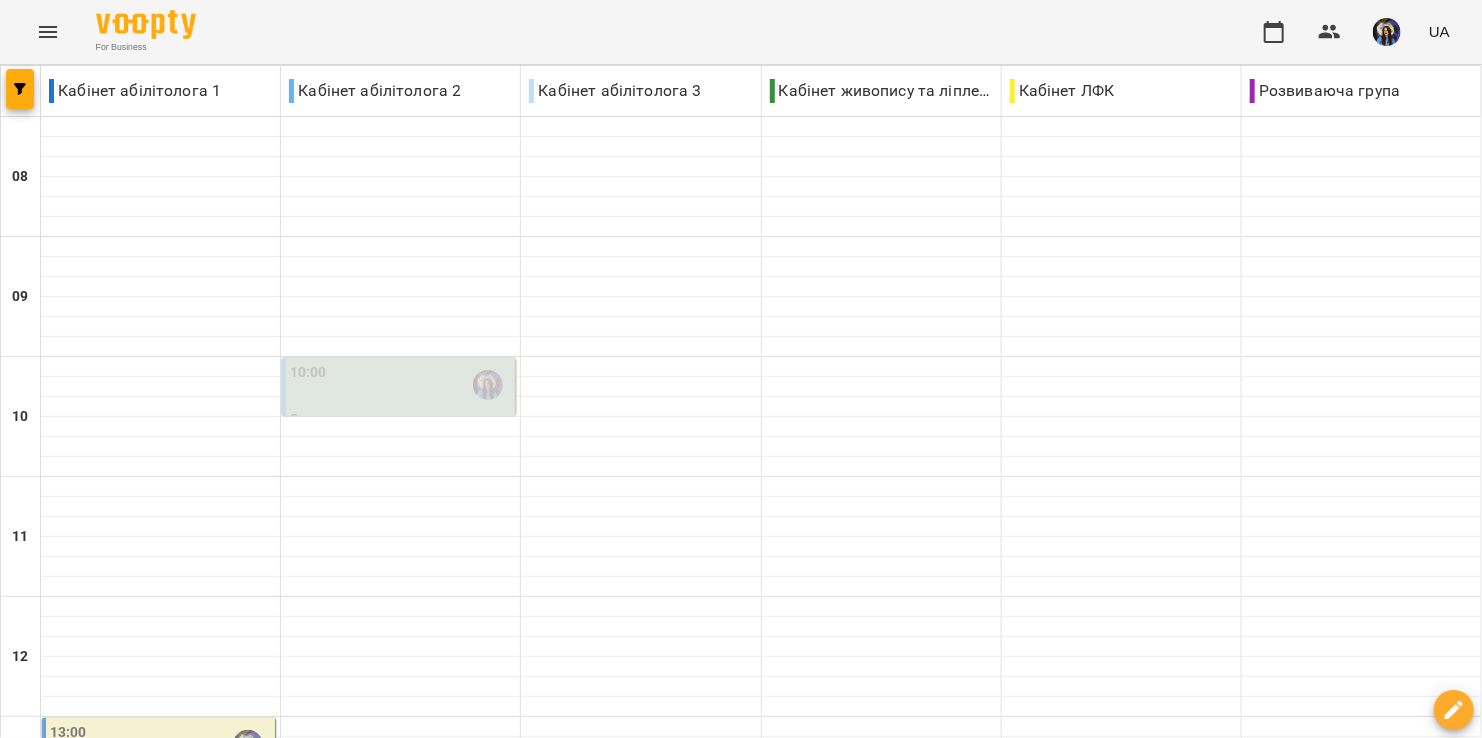 click on "13:30" at bounding box center [160, 805] 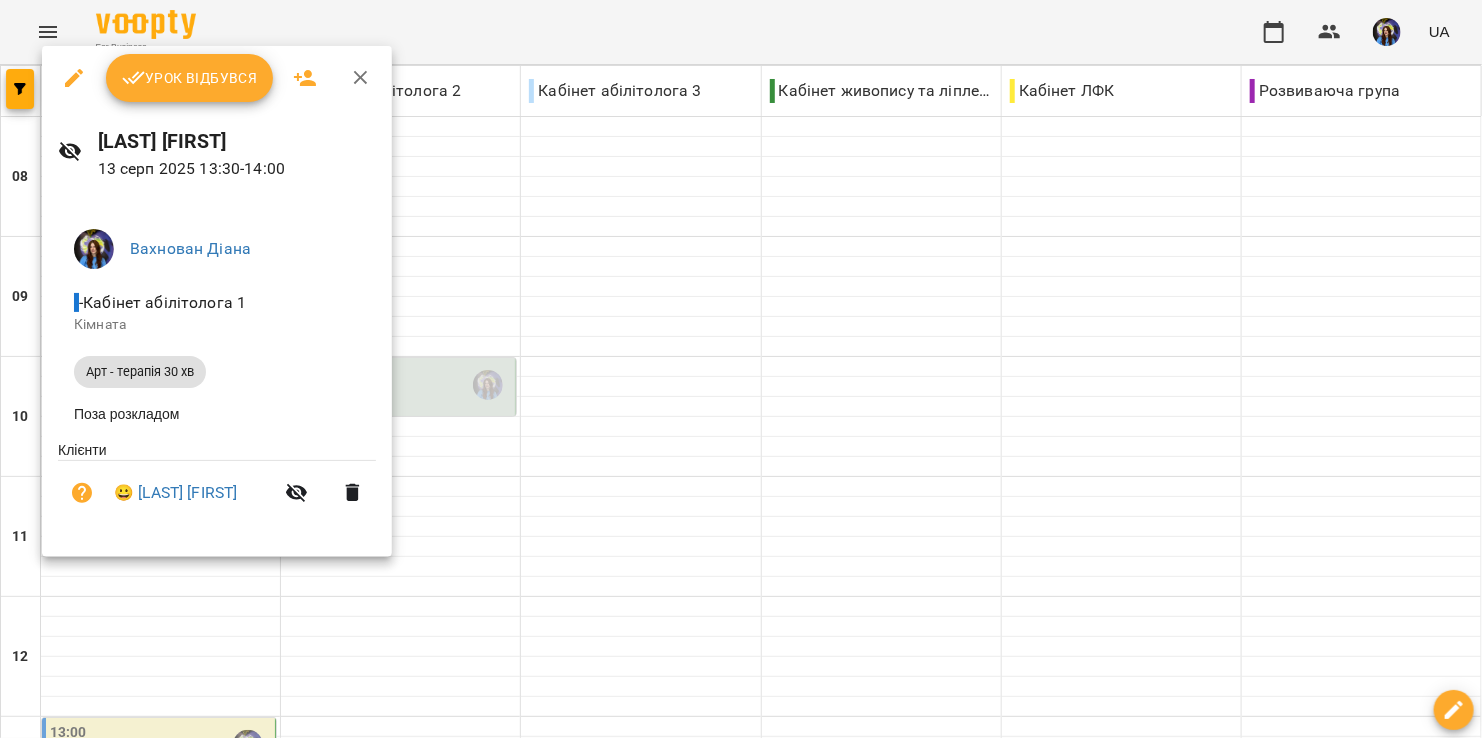 click 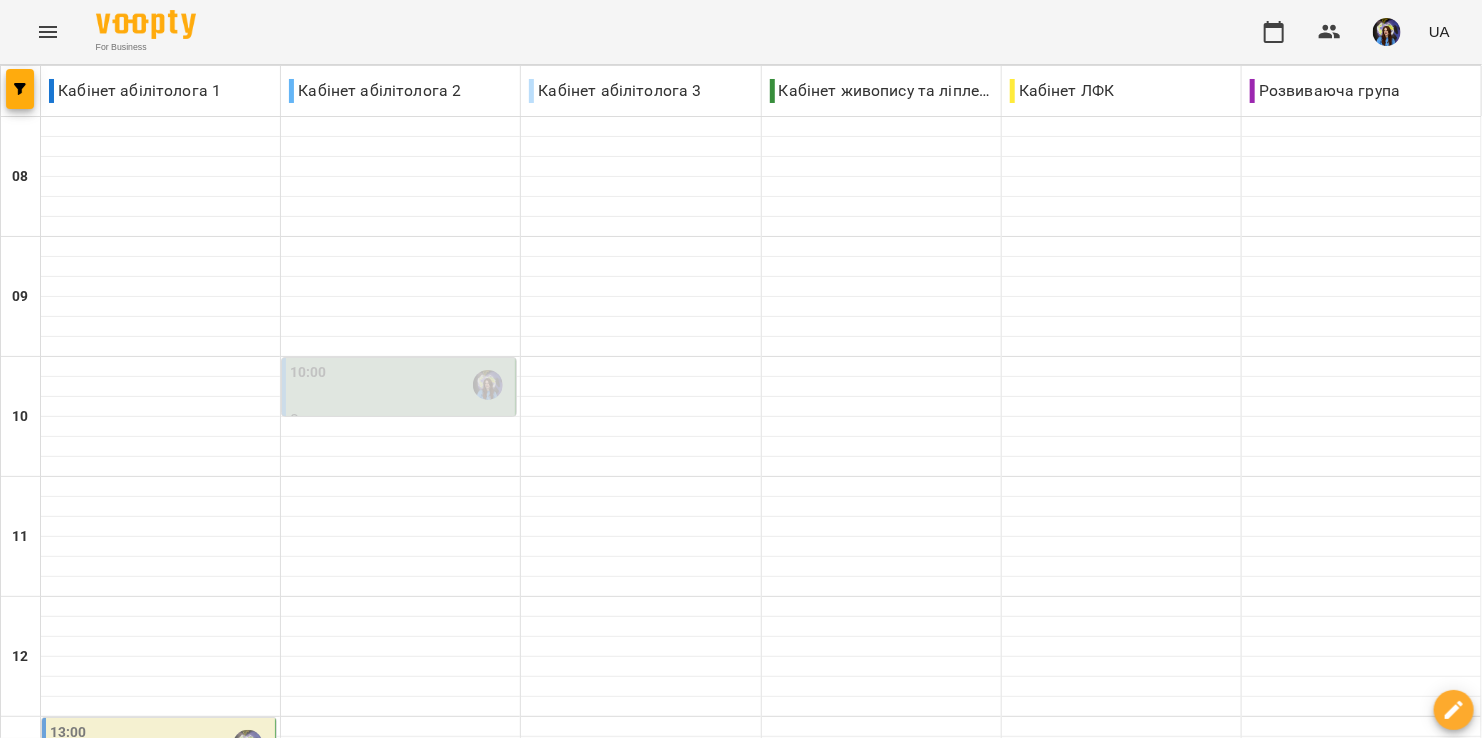 scroll, scrollTop: 533, scrollLeft: 0, axis: vertical 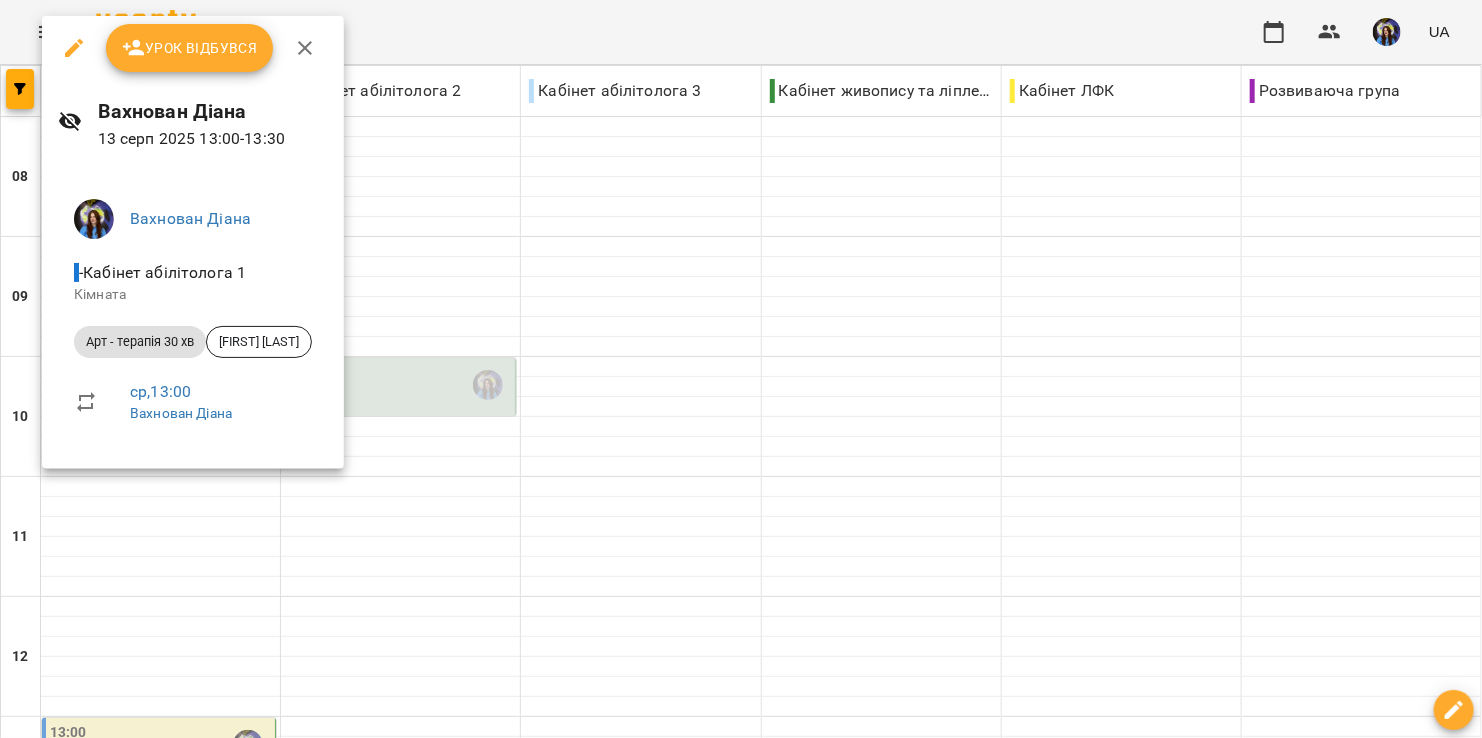 click 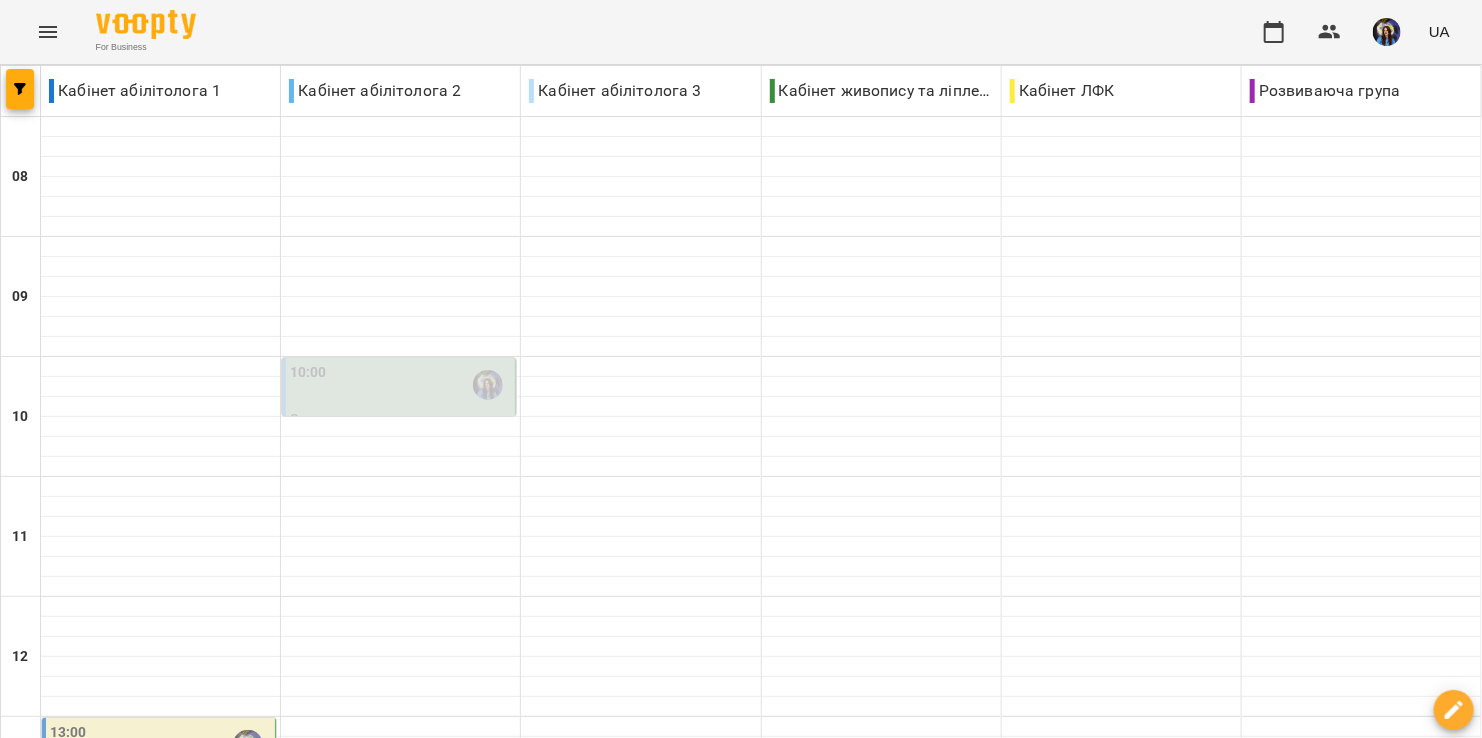 click on "14:30" at bounding box center [400, 925] 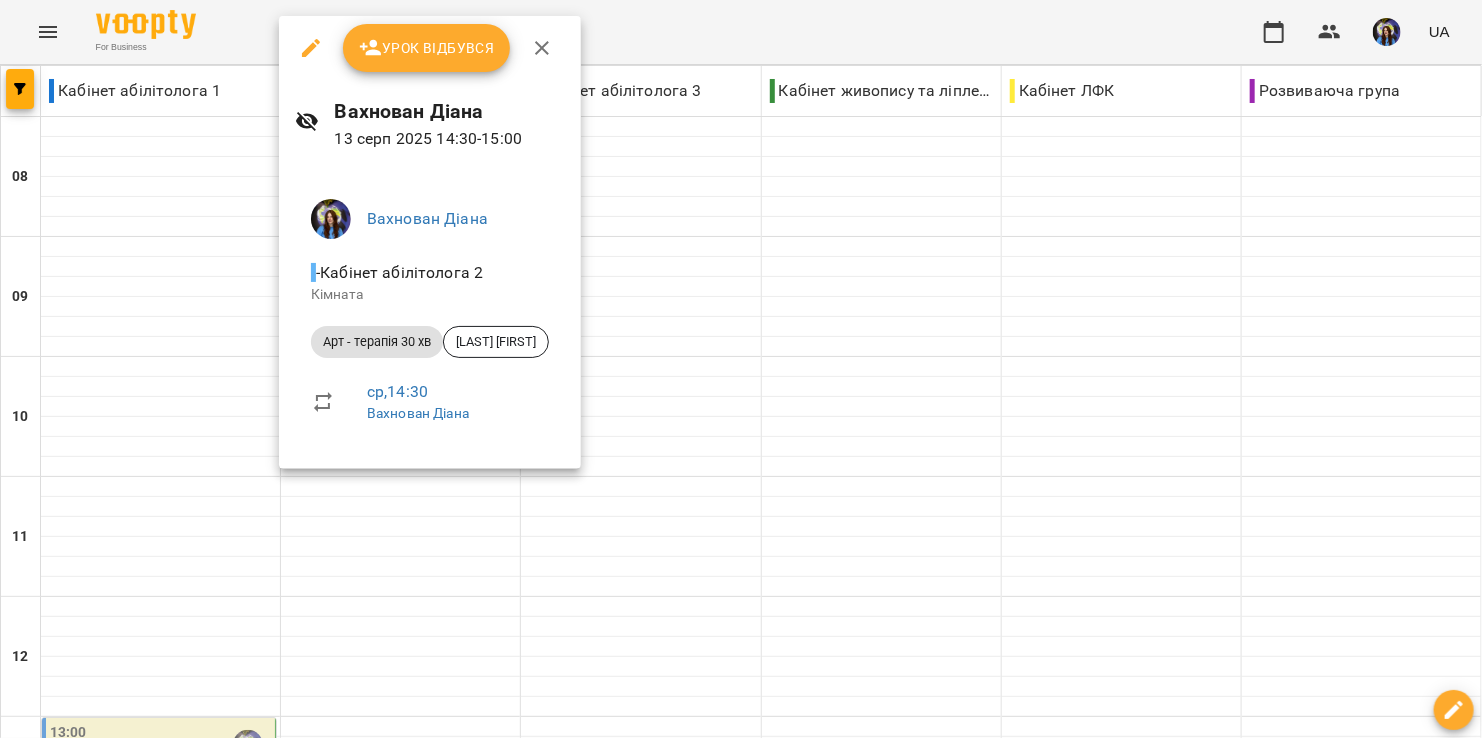 click 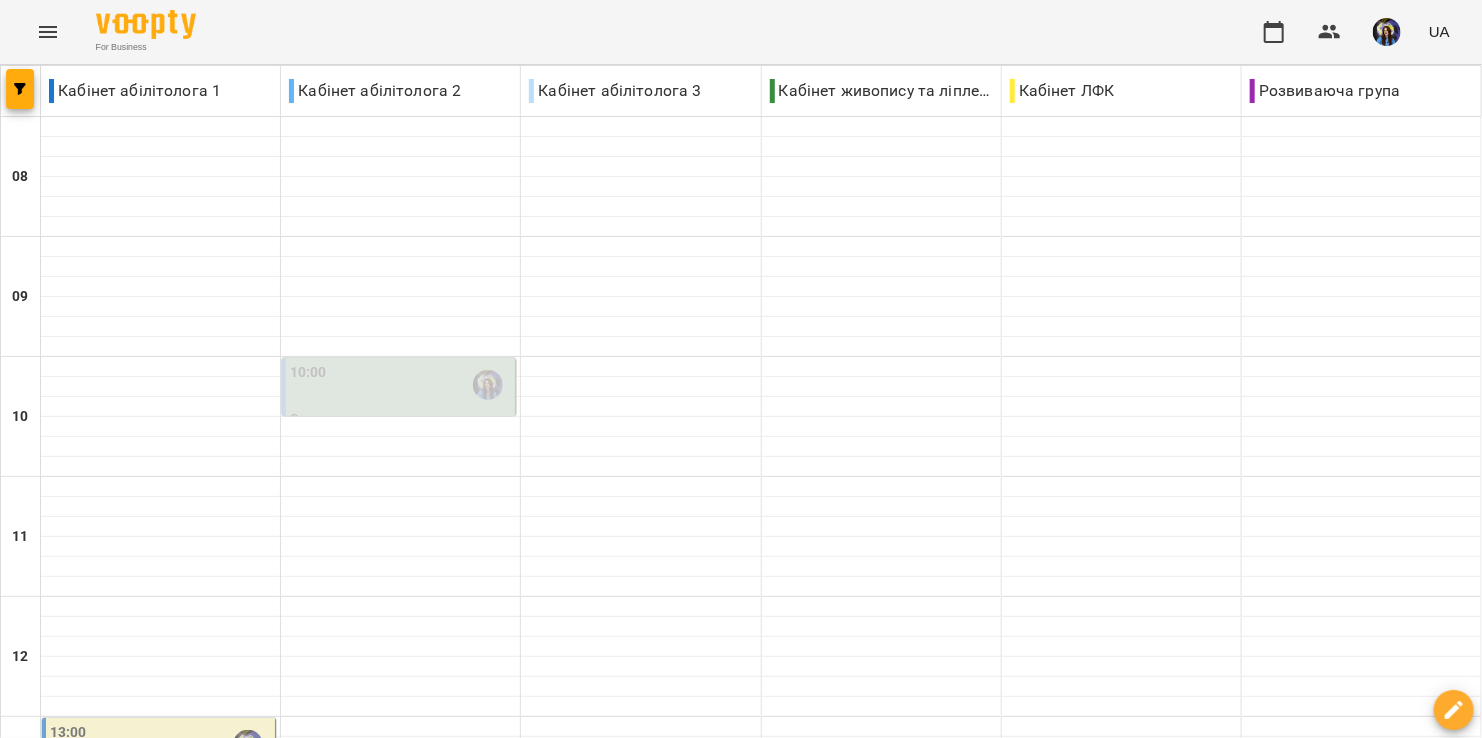scroll, scrollTop: 800, scrollLeft: 0, axis: vertical 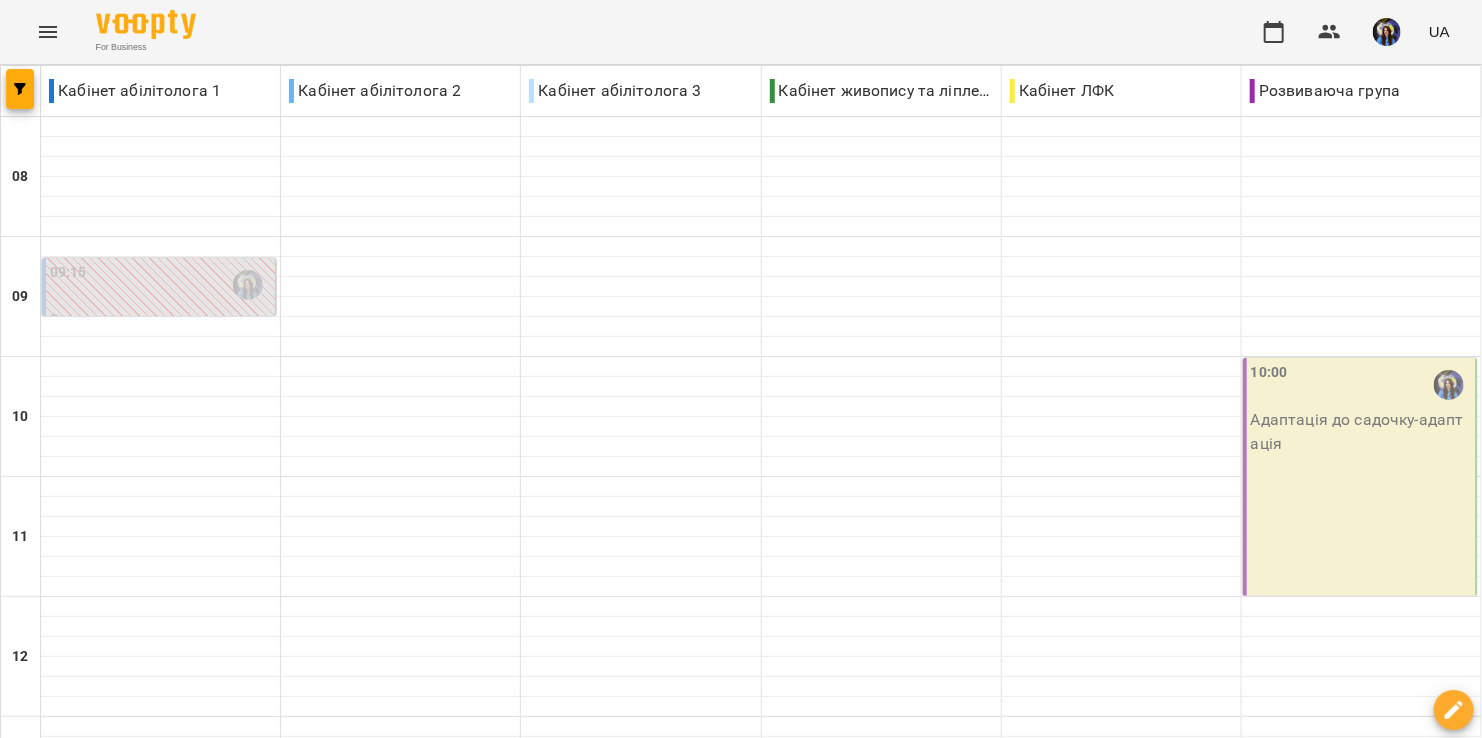 click on "14:00" at bounding box center (160, 865) 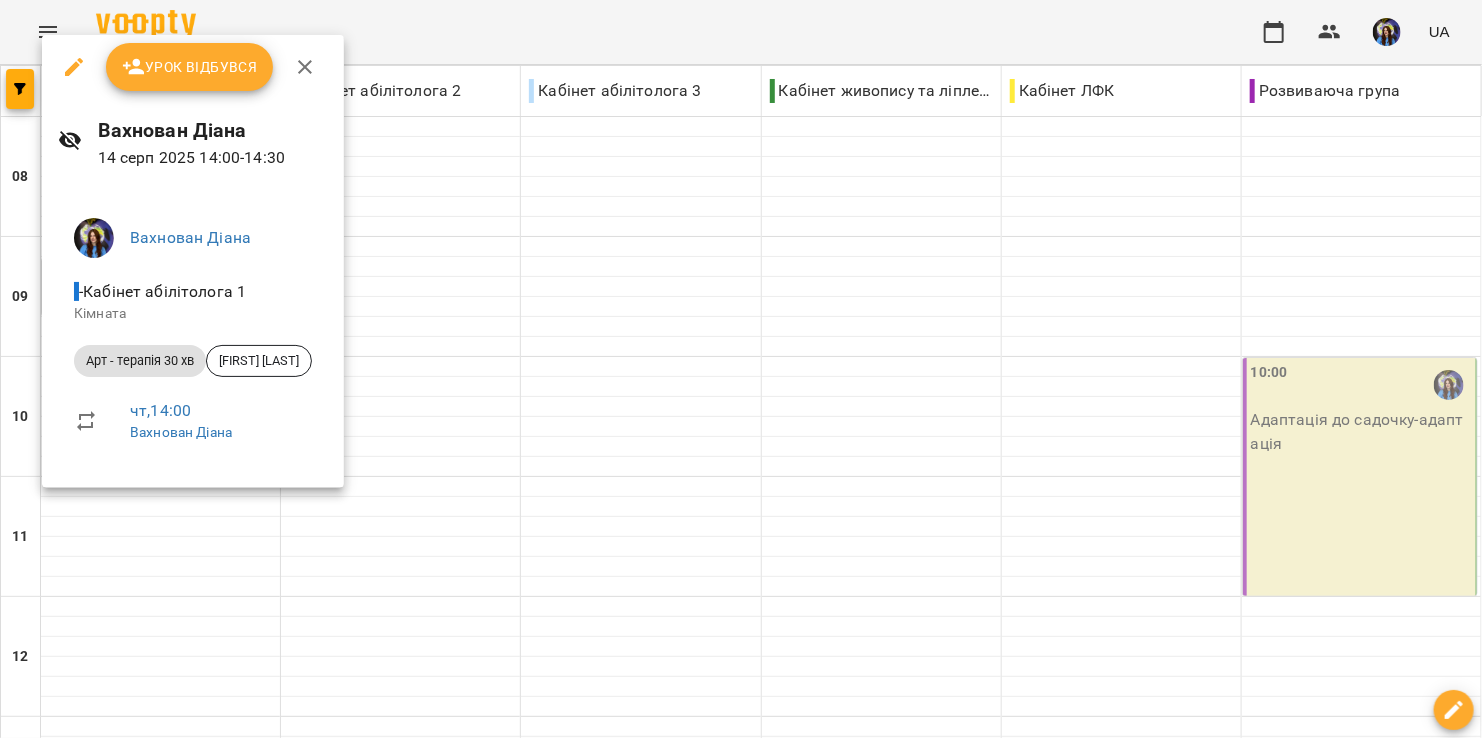click 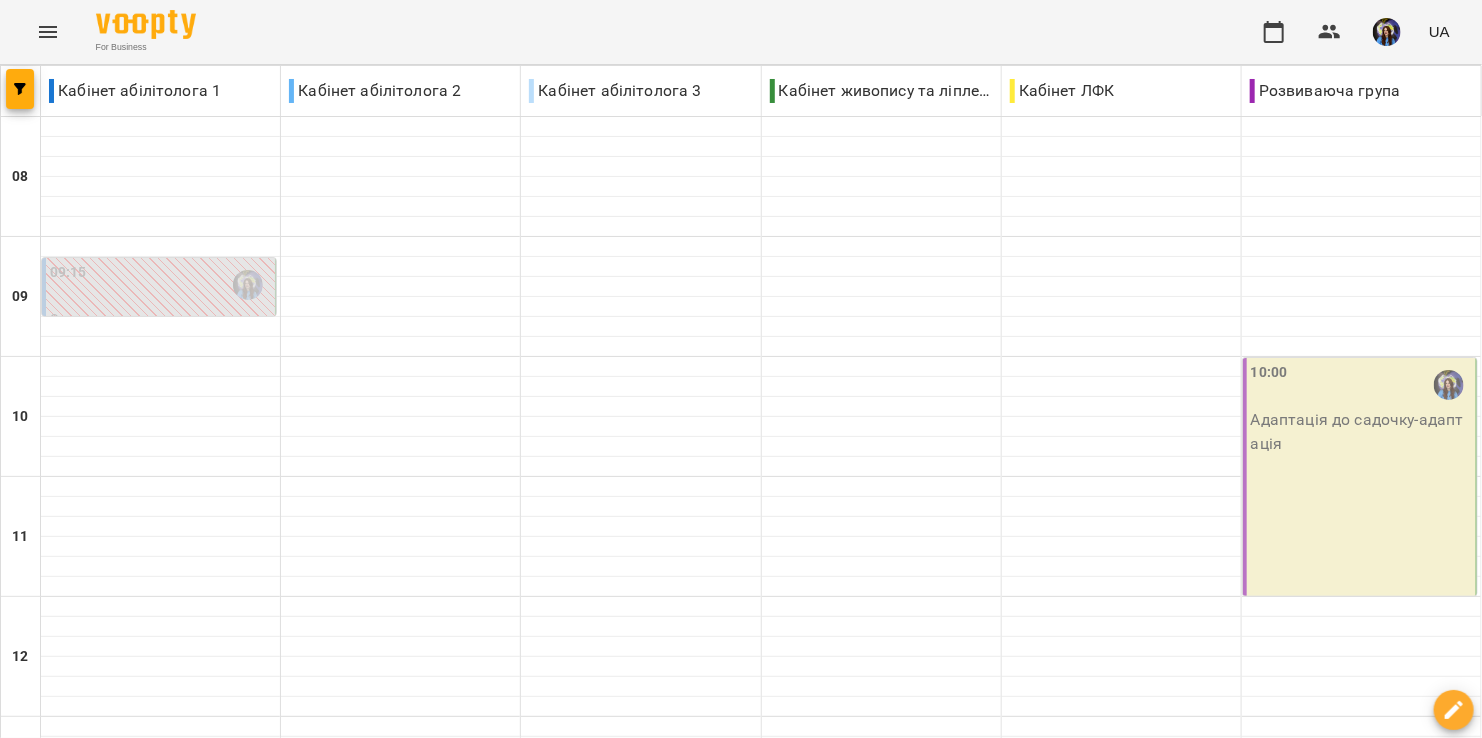 click on "11 серп" at bounding box center [41, 1722] 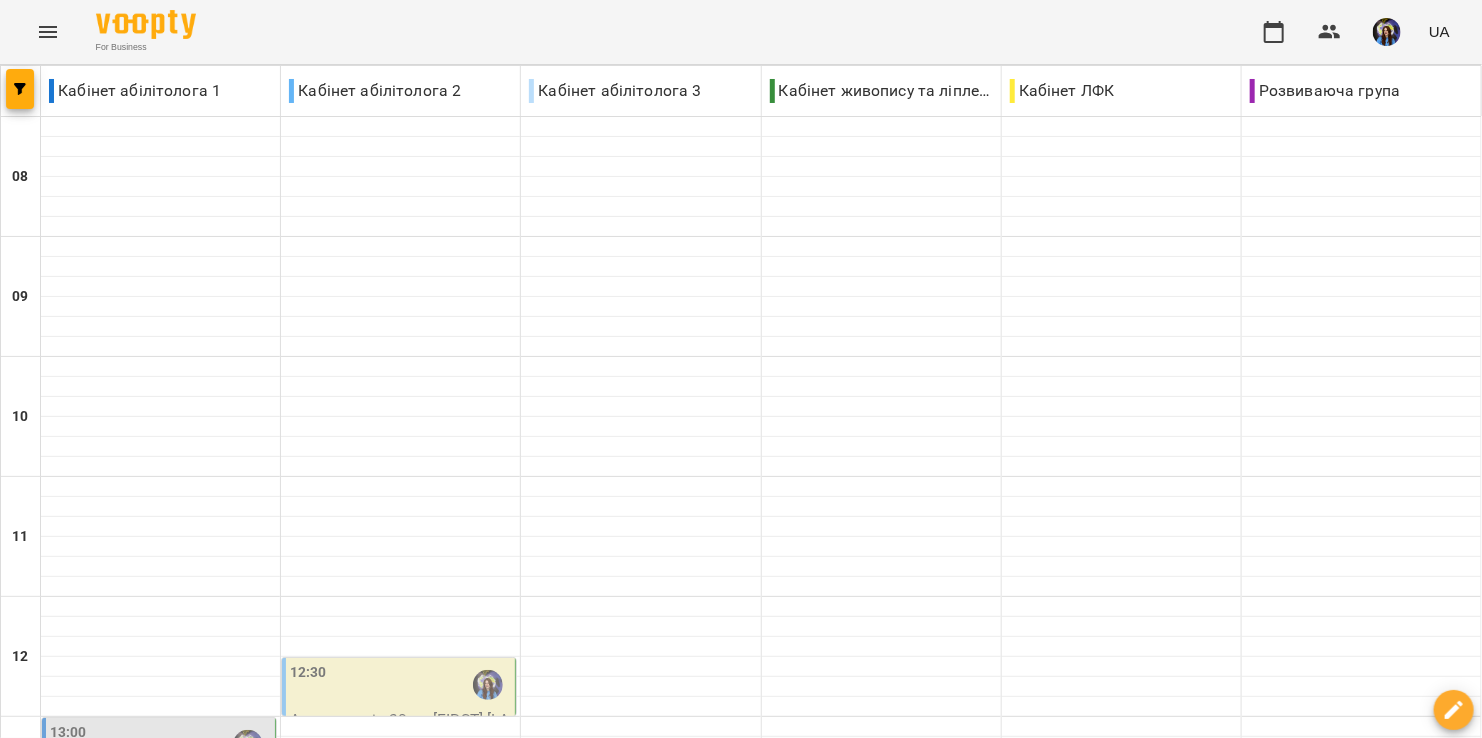 scroll, scrollTop: 1066, scrollLeft: 0, axis: vertical 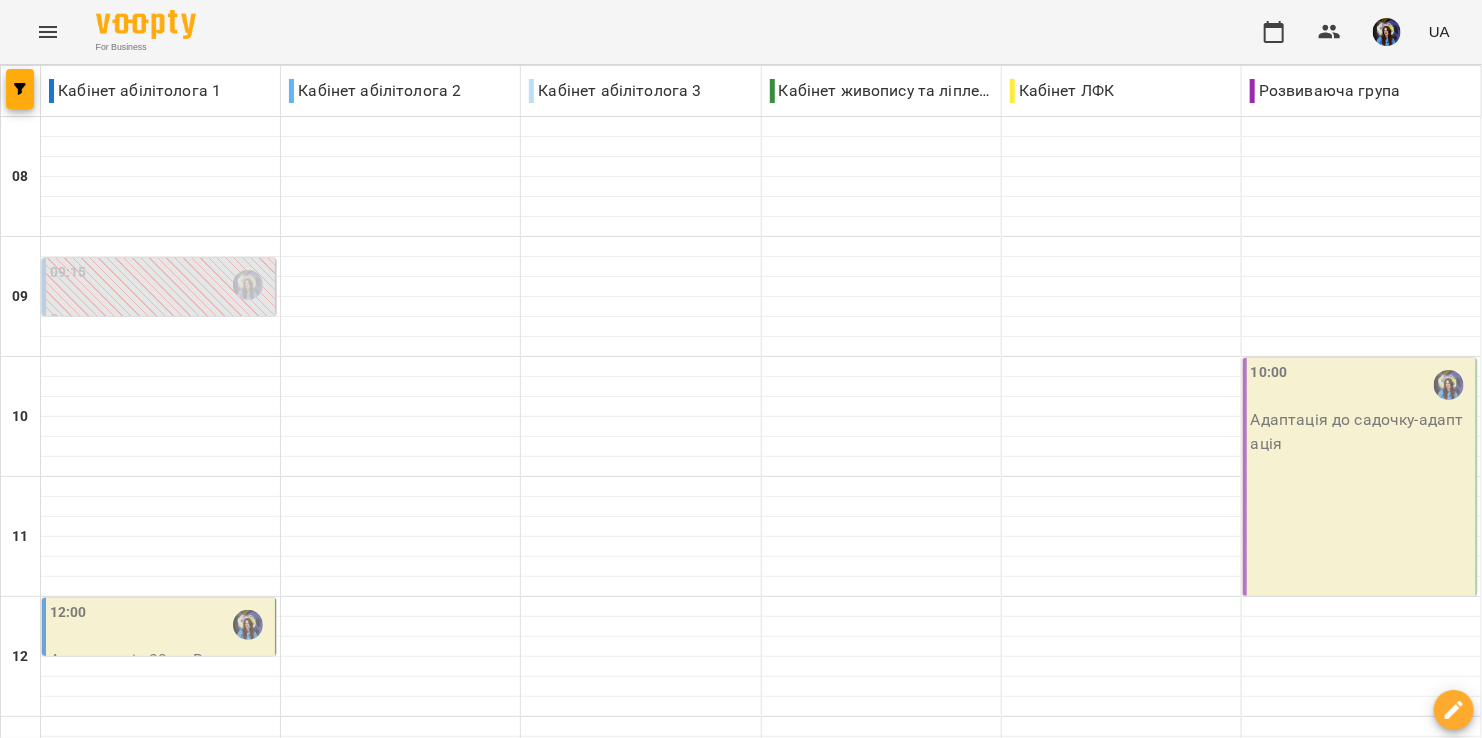 click on "ср" at bounding box center (626, 1703) 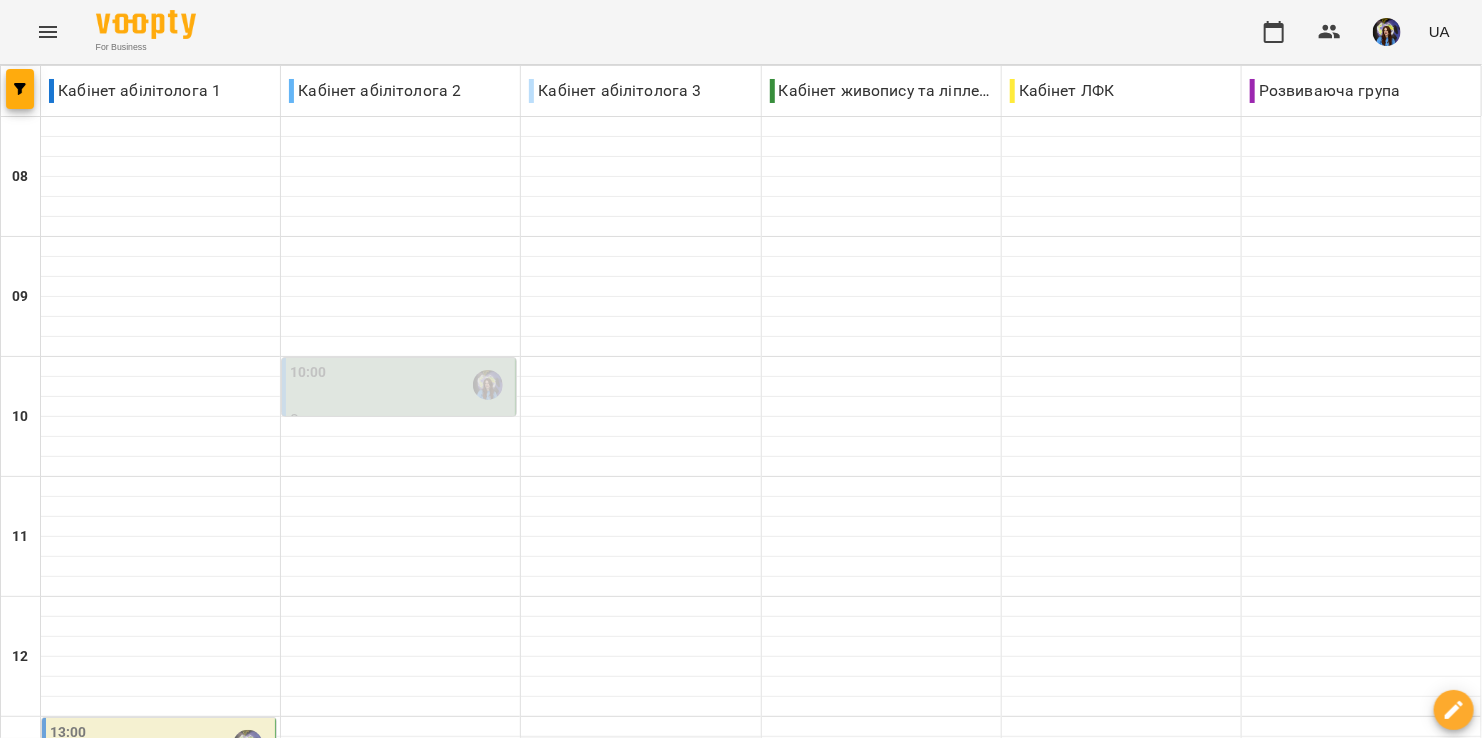 scroll, scrollTop: 666, scrollLeft: 0, axis: vertical 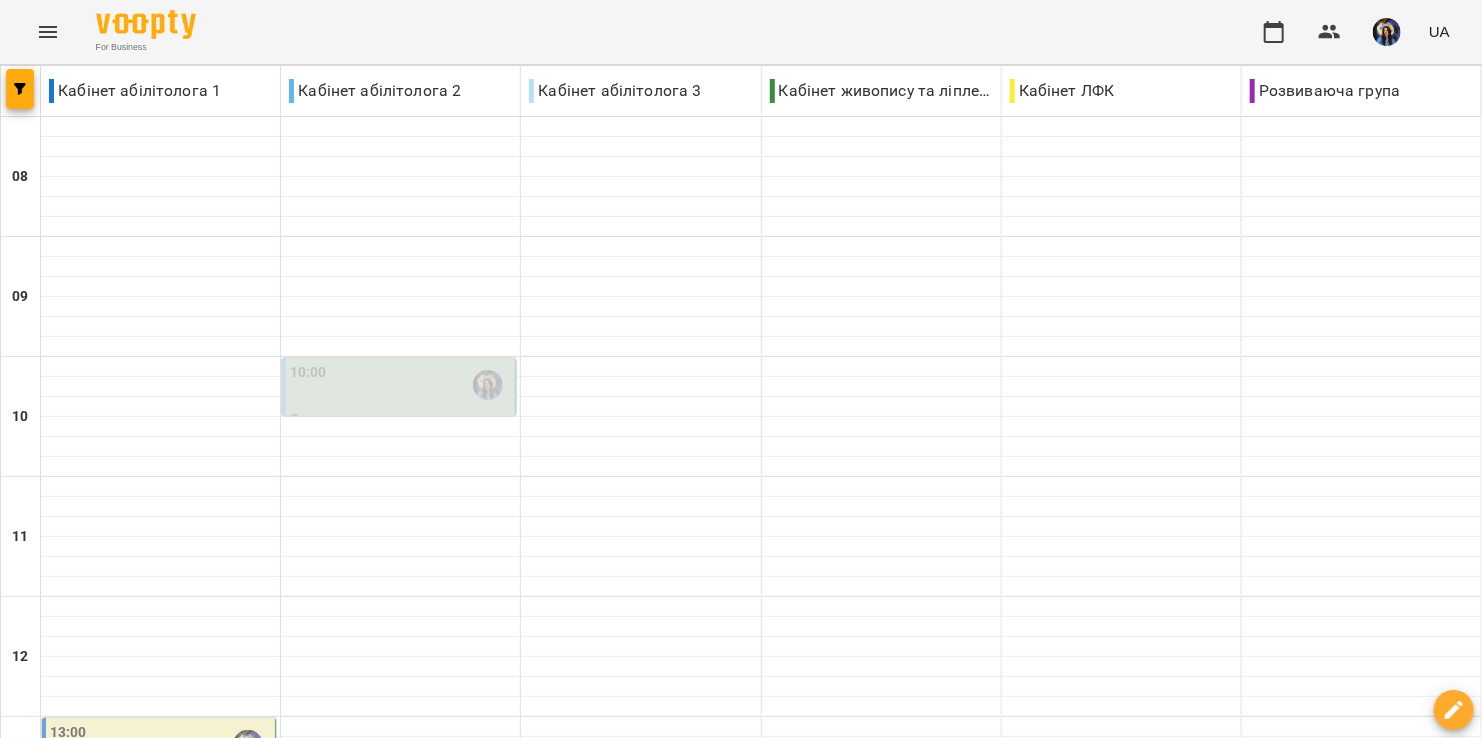 click on "чт" at bounding box center [829, 1703] 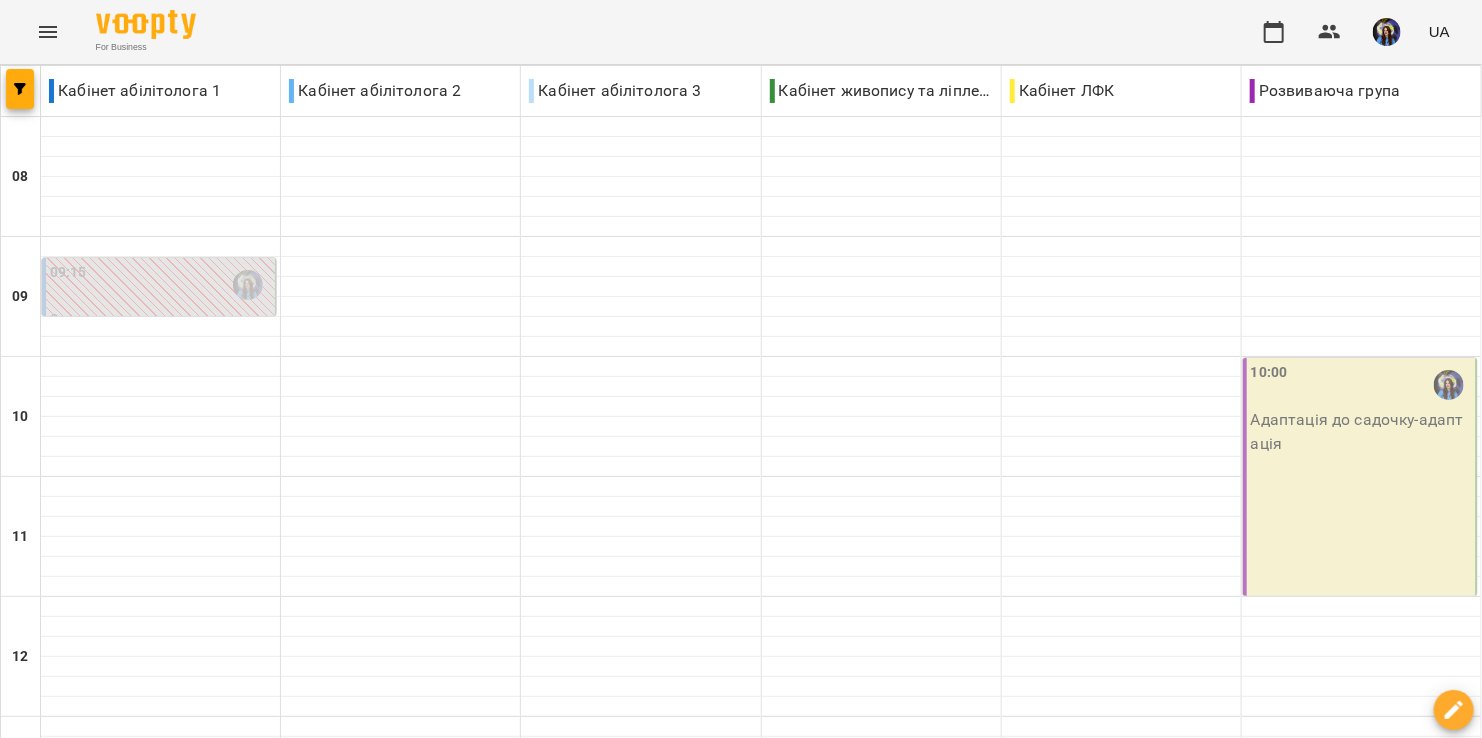 scroll, scrollTop: 800, scrollLeft: 0, axis: vertical 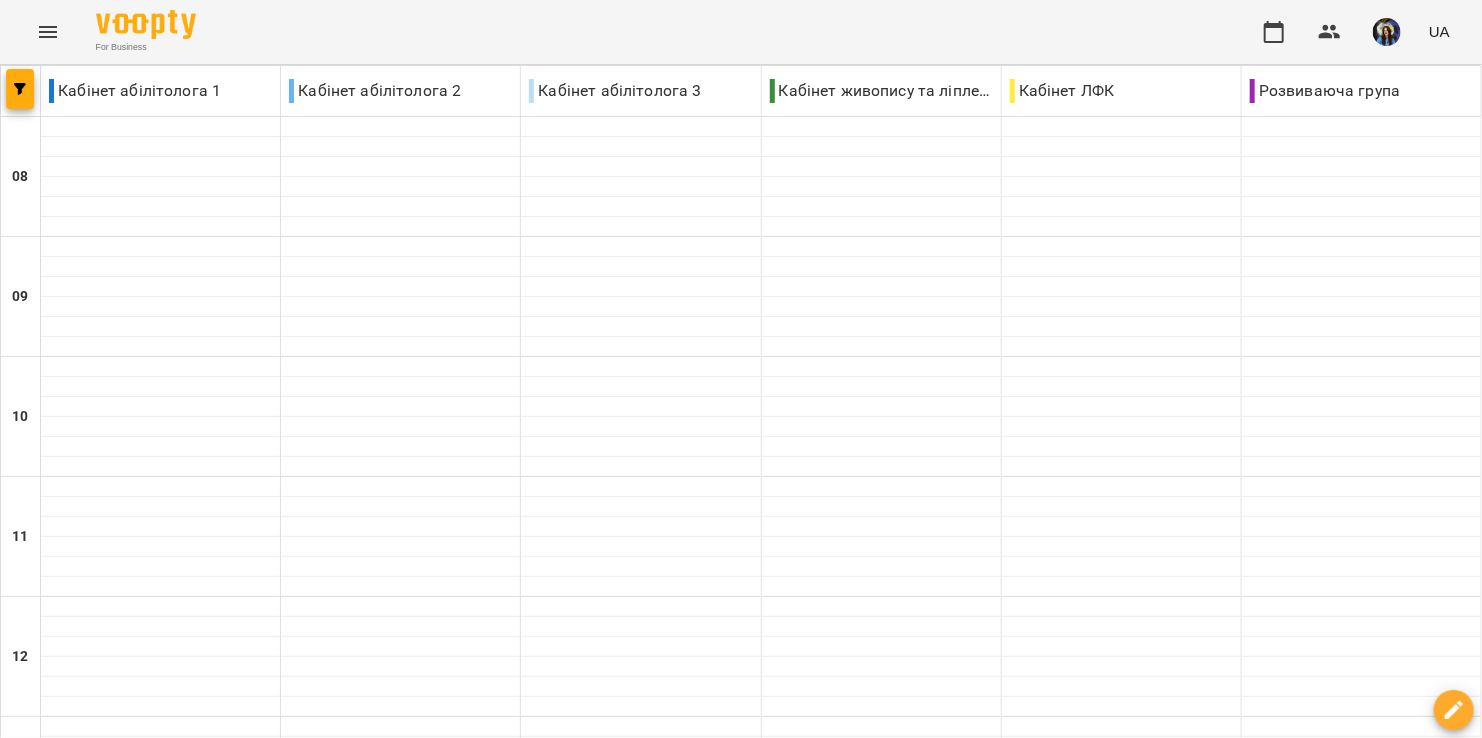 click at bounding box center (840, 1768) 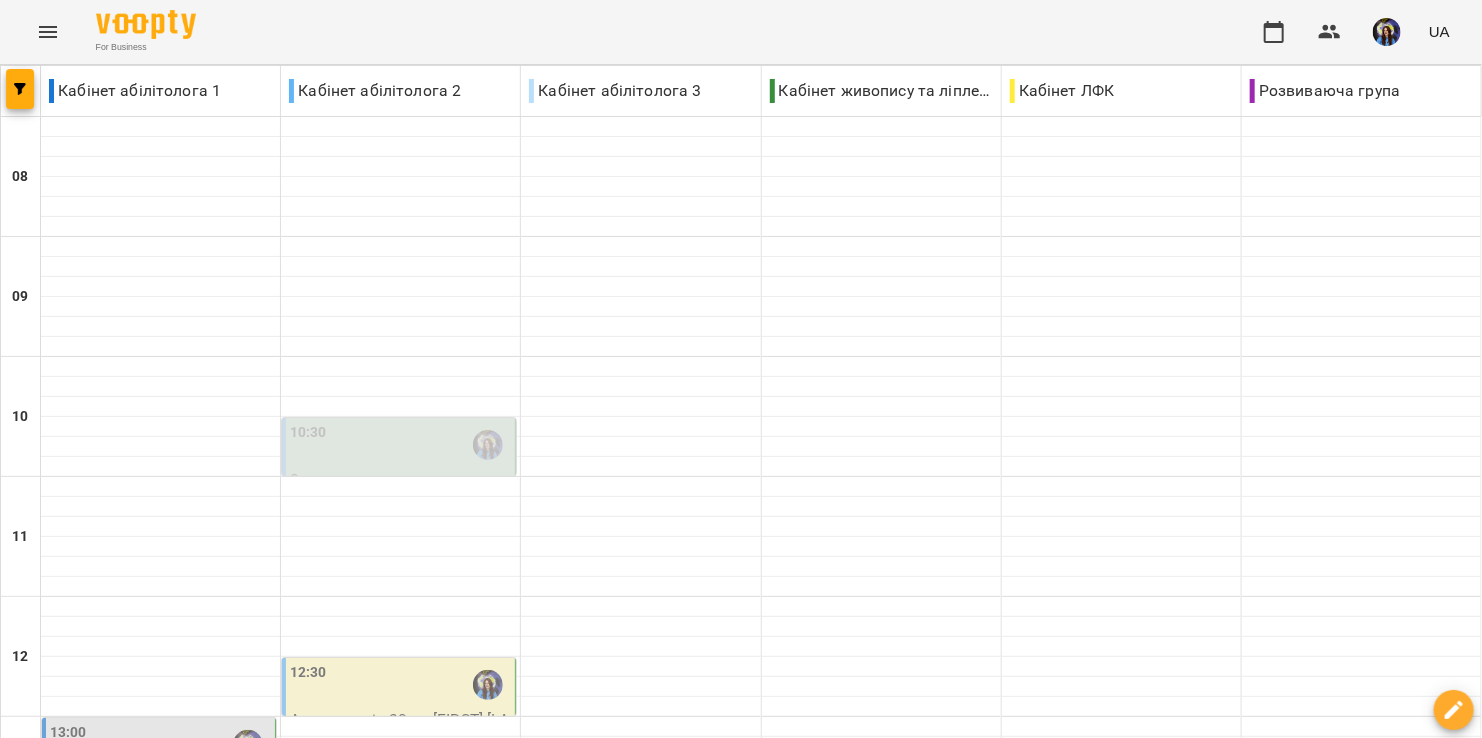 scroll, scrollTop: 0, scrollLeft: 0, axis: both 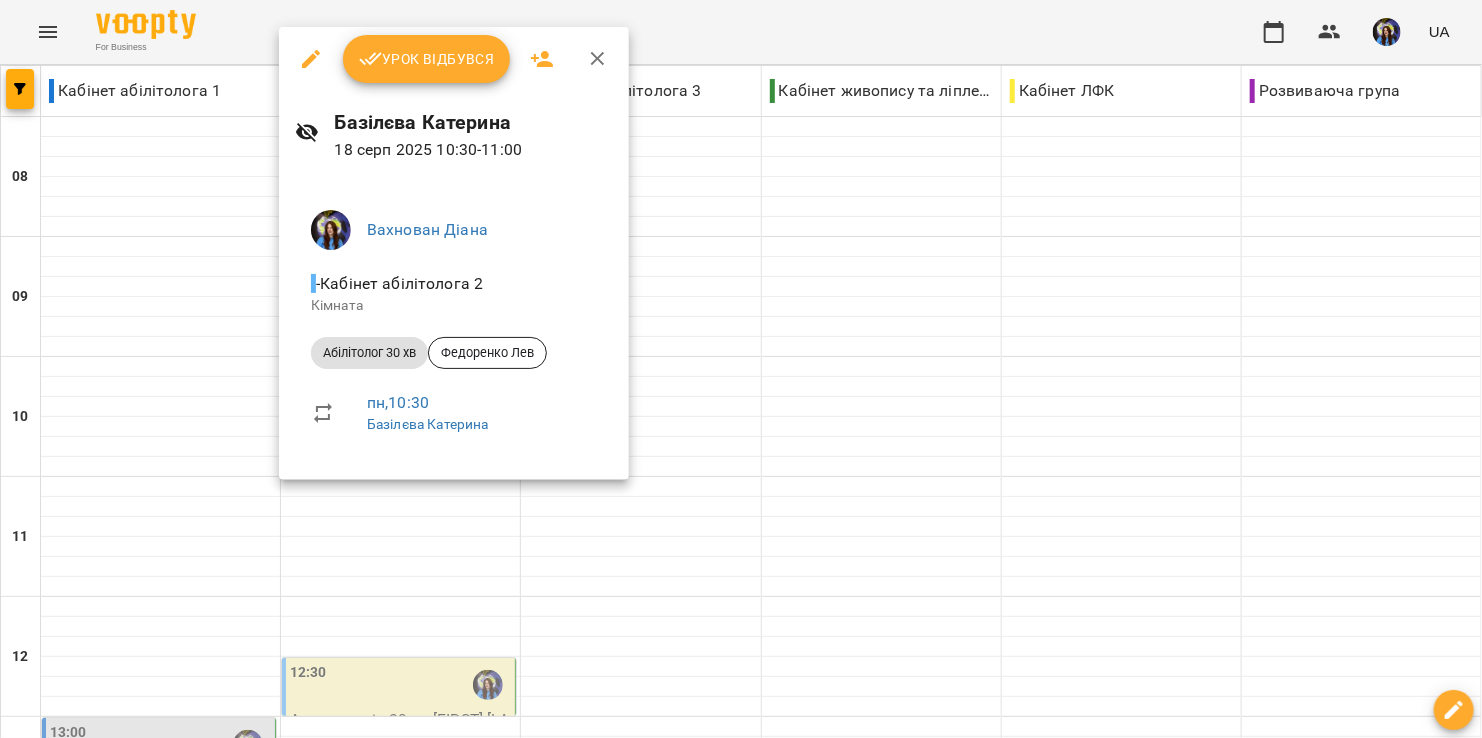 click 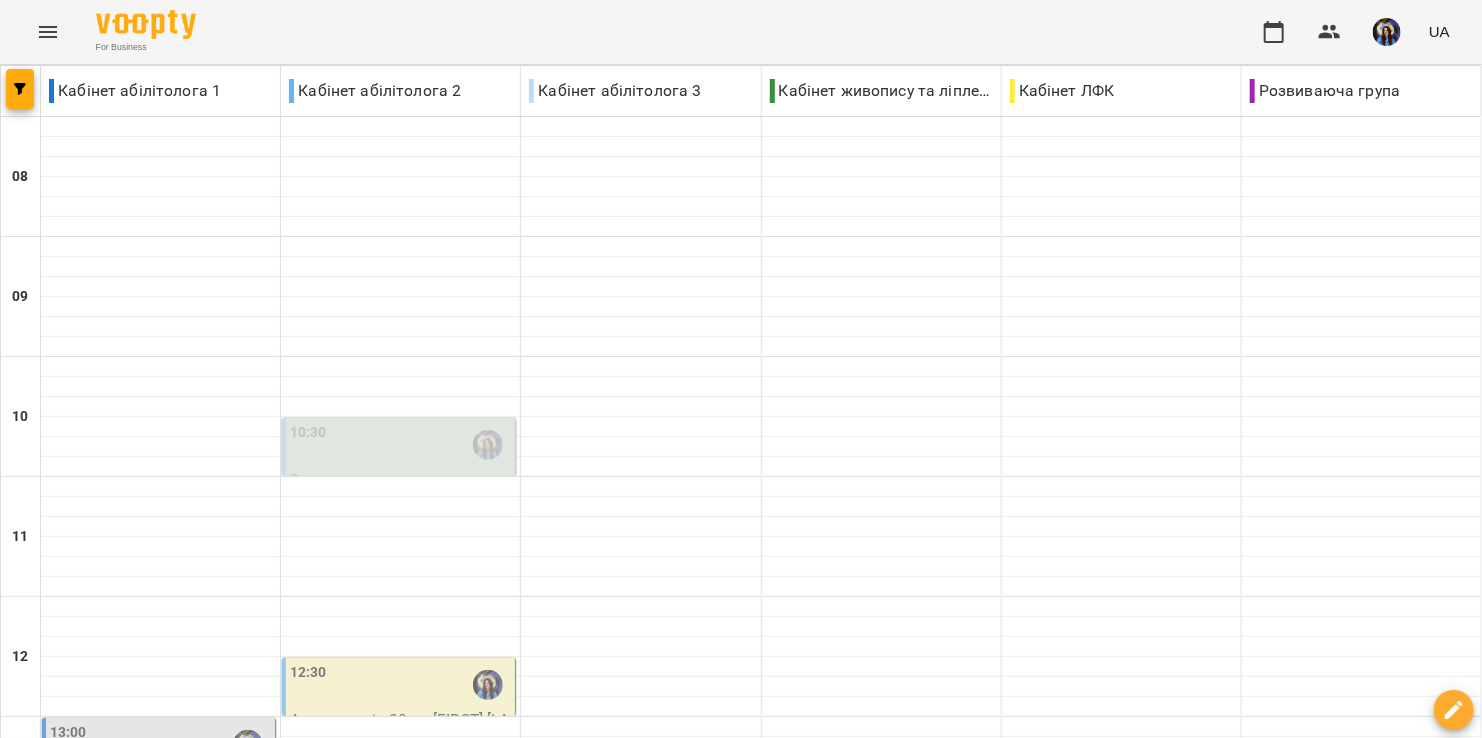 click on "19 серп" at bounding box center (421, 1722) 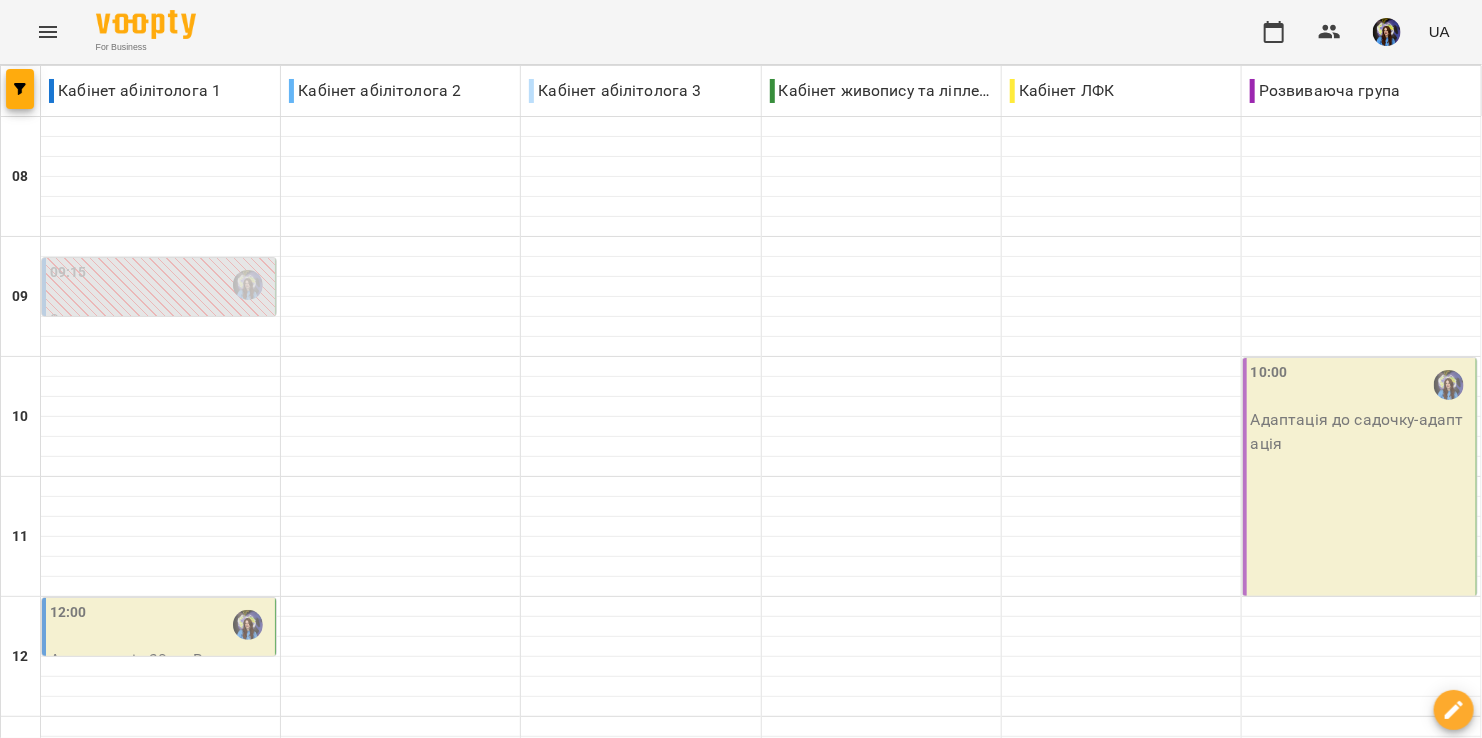 scroll, scrollTop: 800, scrollLeft: 0, axis: vertical 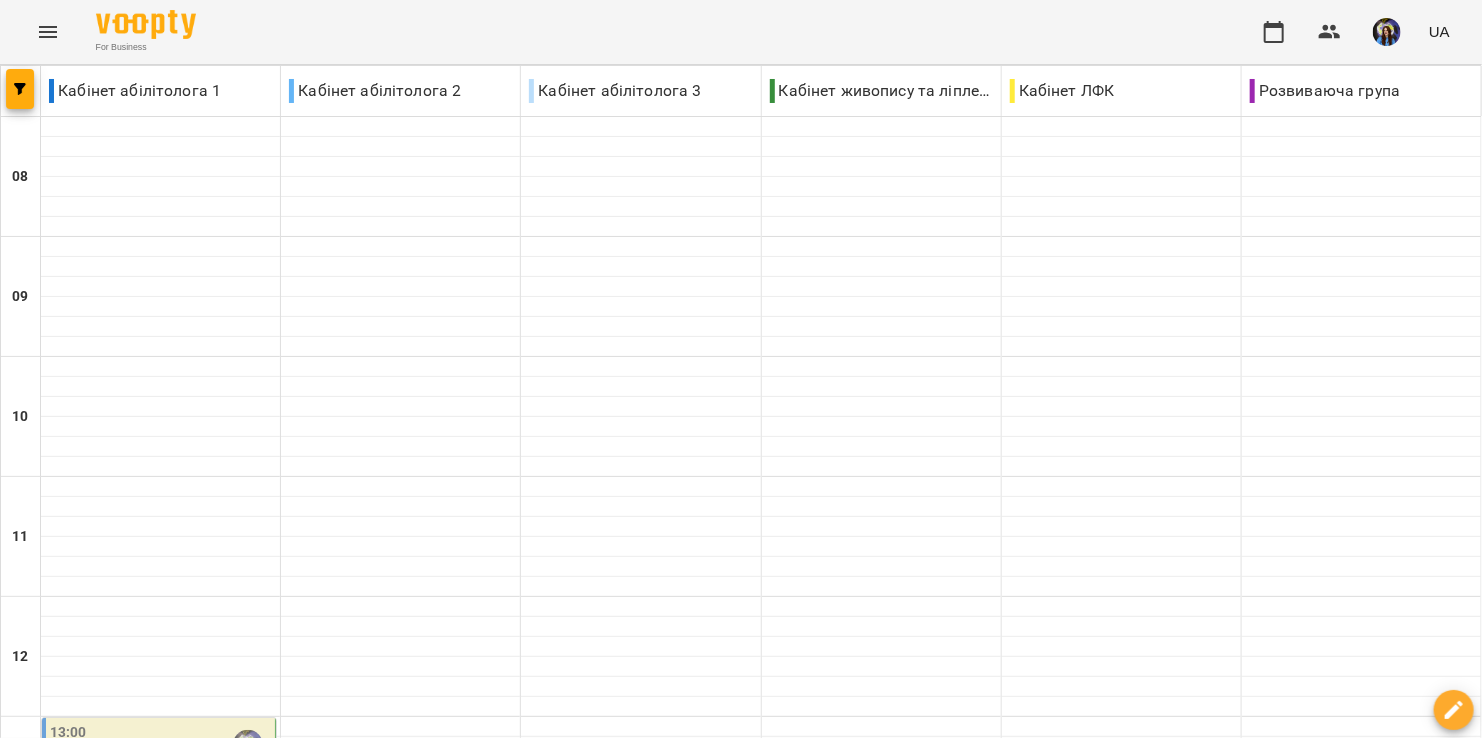 click at bounding box center [641, 1768] 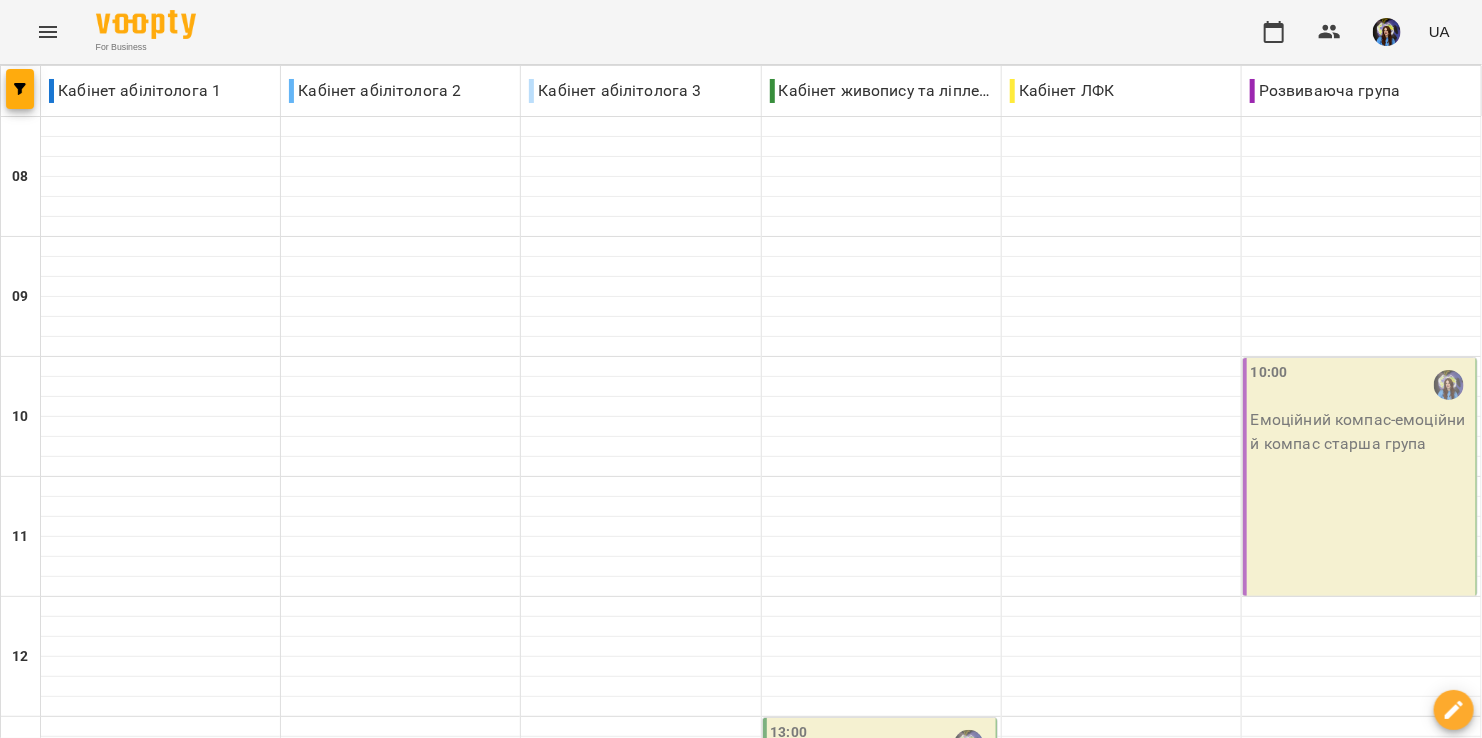 click at bounding box center [641, 1768] 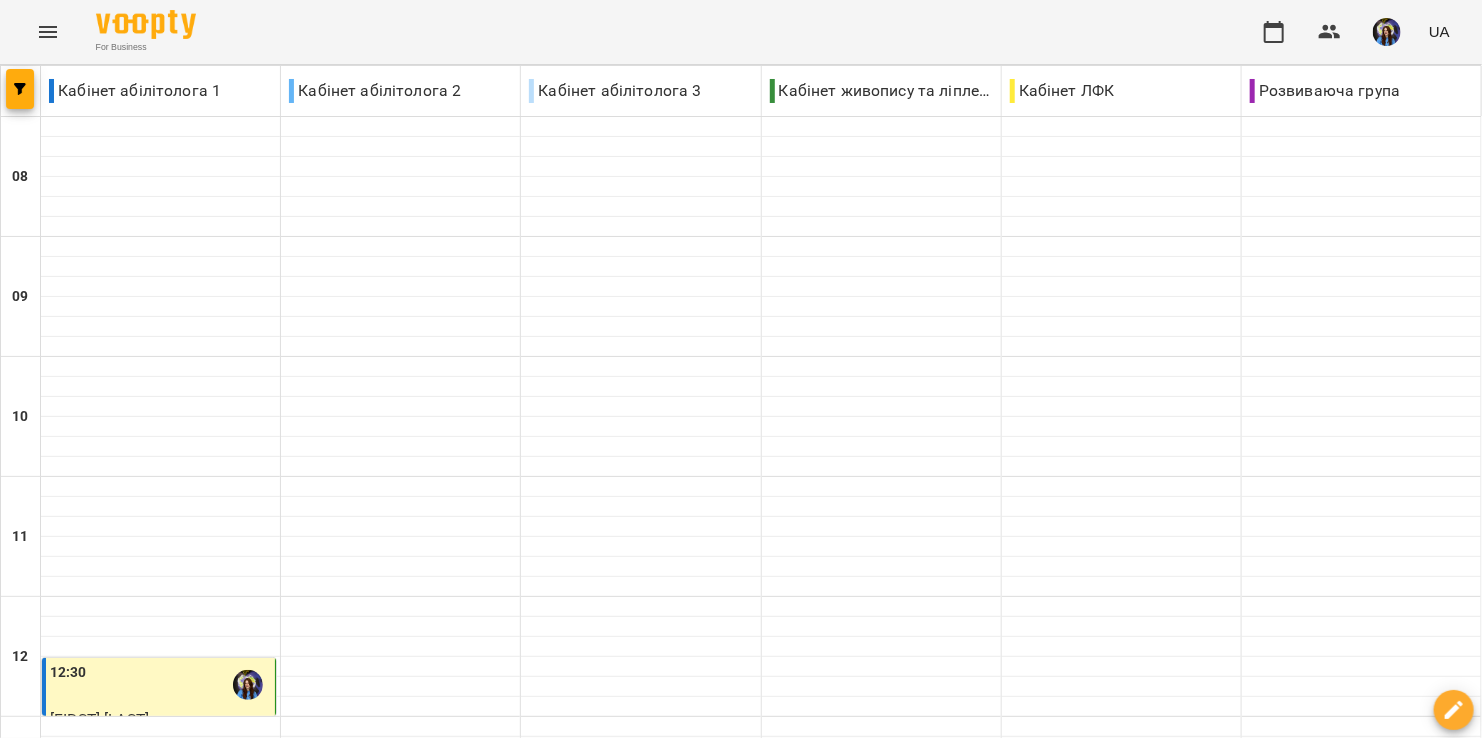 scroll, scrollTop: 800, scrollLeft: 0, axis: vertical 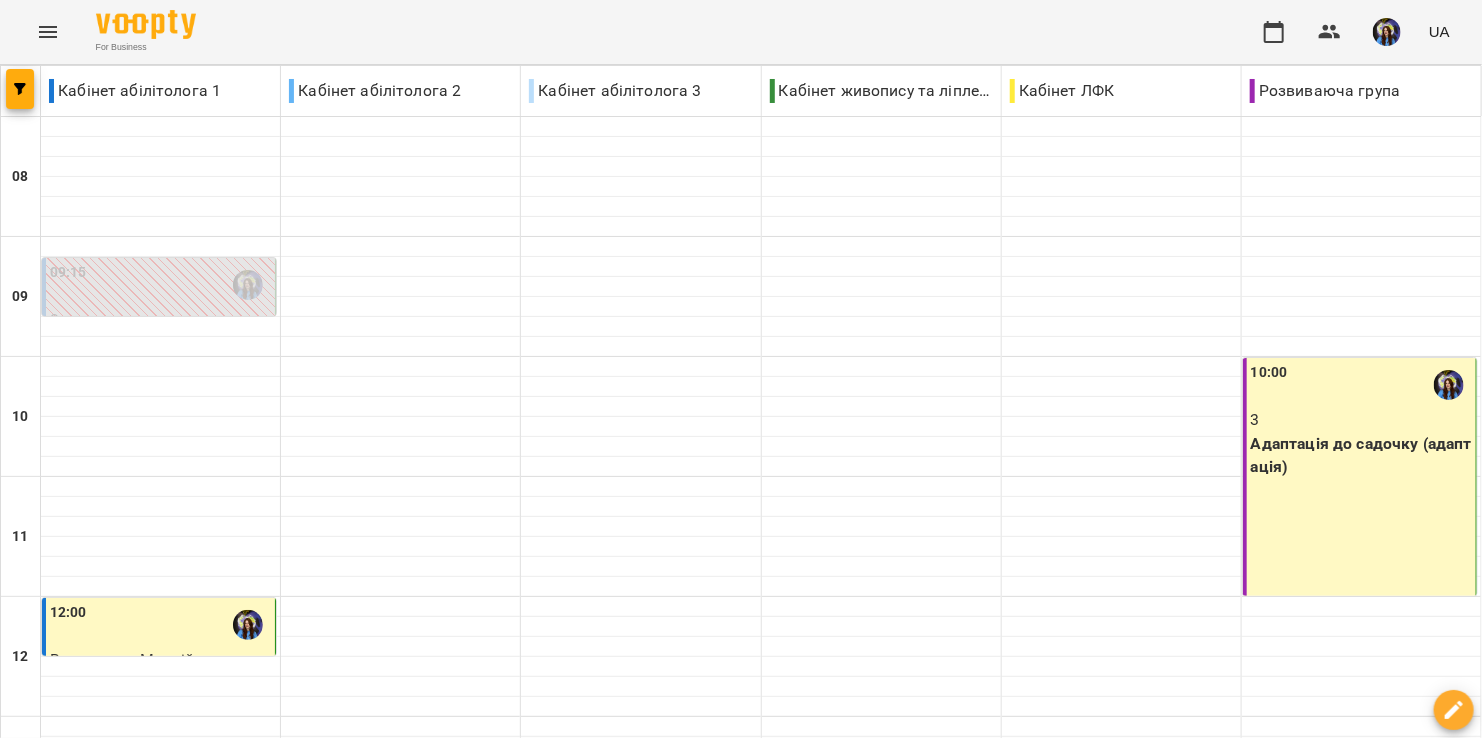 click on "ср" at bounding box center (626, 1703) 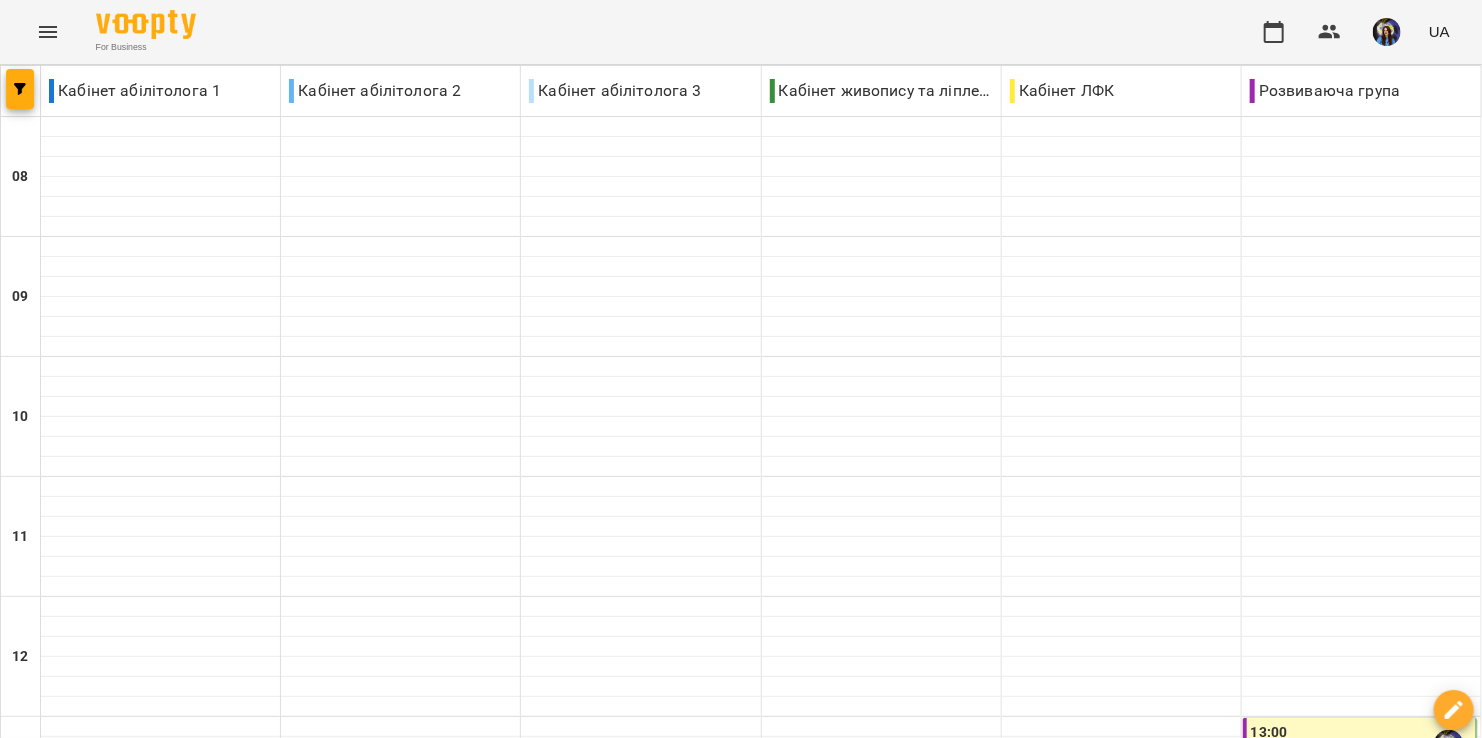 scroll, scrollTop: 800, scrollLeft: 0, axis: vertical 